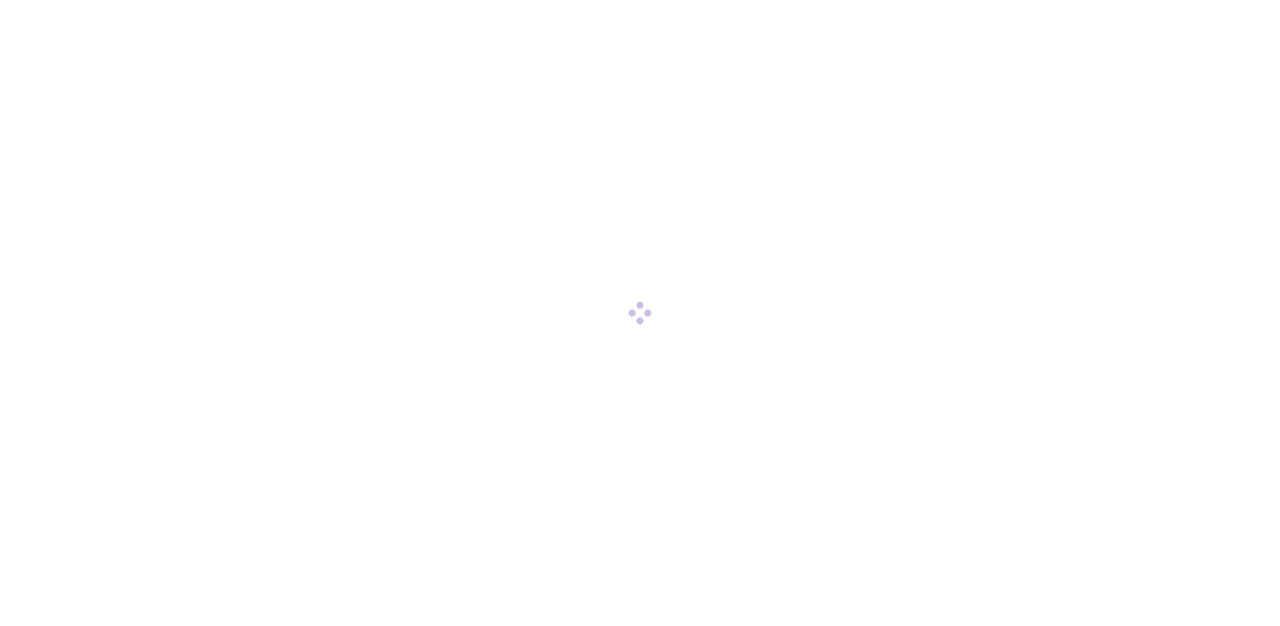 scroll, scrollTop: 0, scrollLeft: 0, axis: both 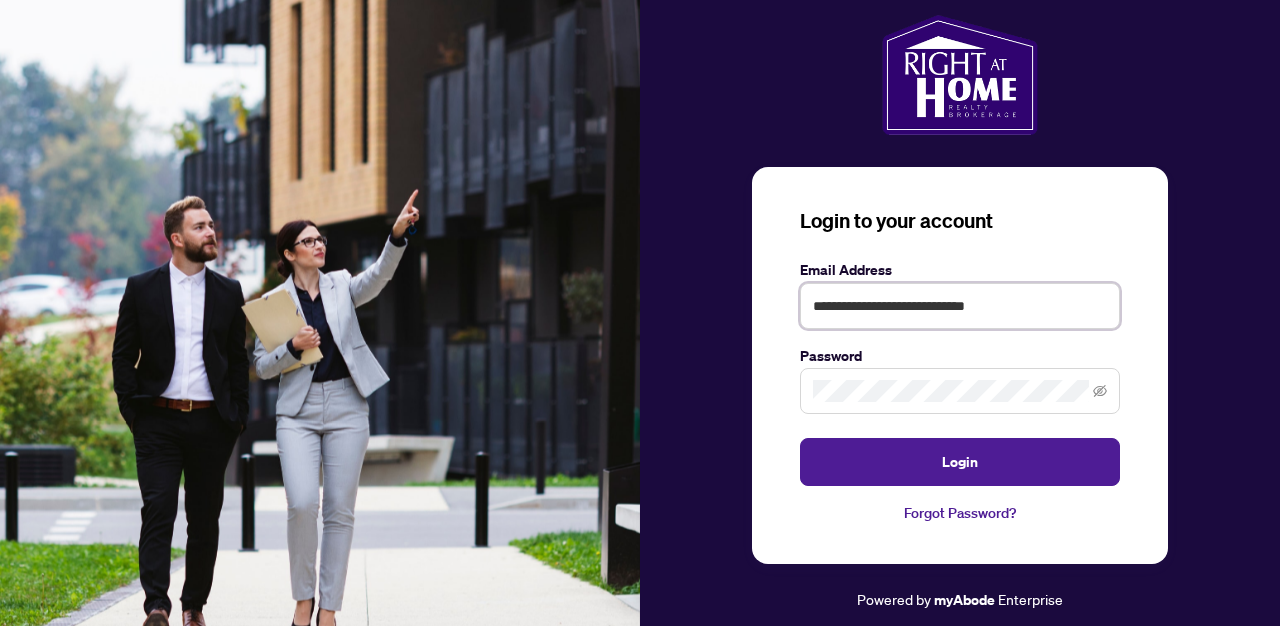 type on "**********" 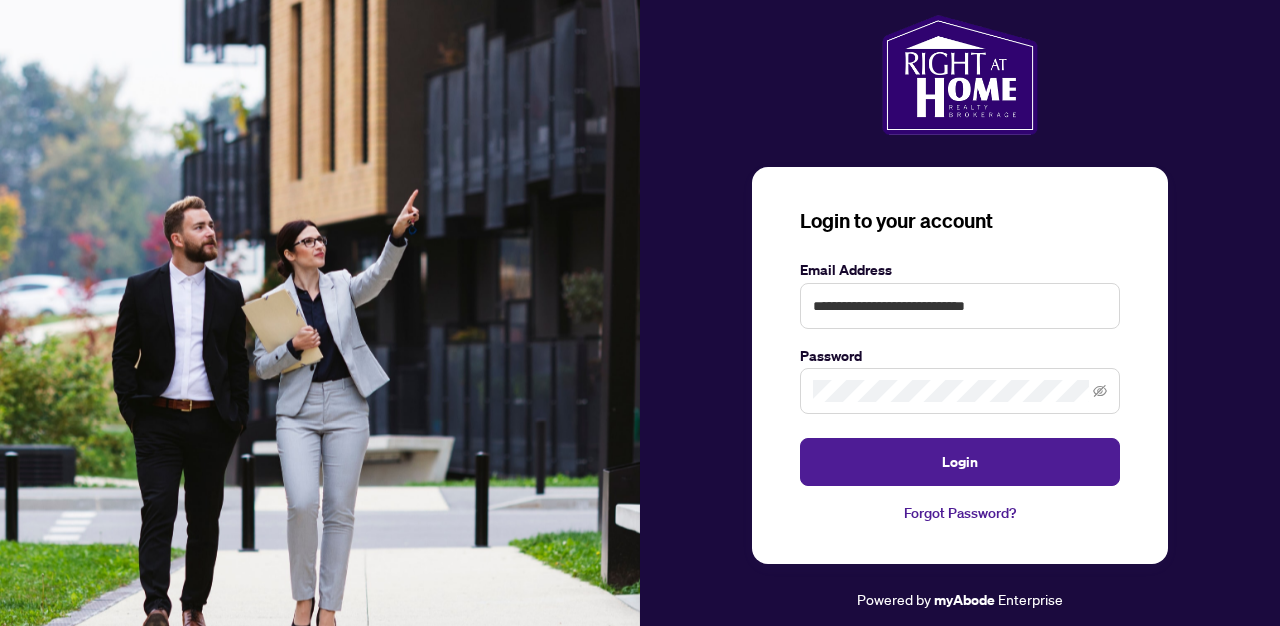 click at bounding box center [1100, 391] 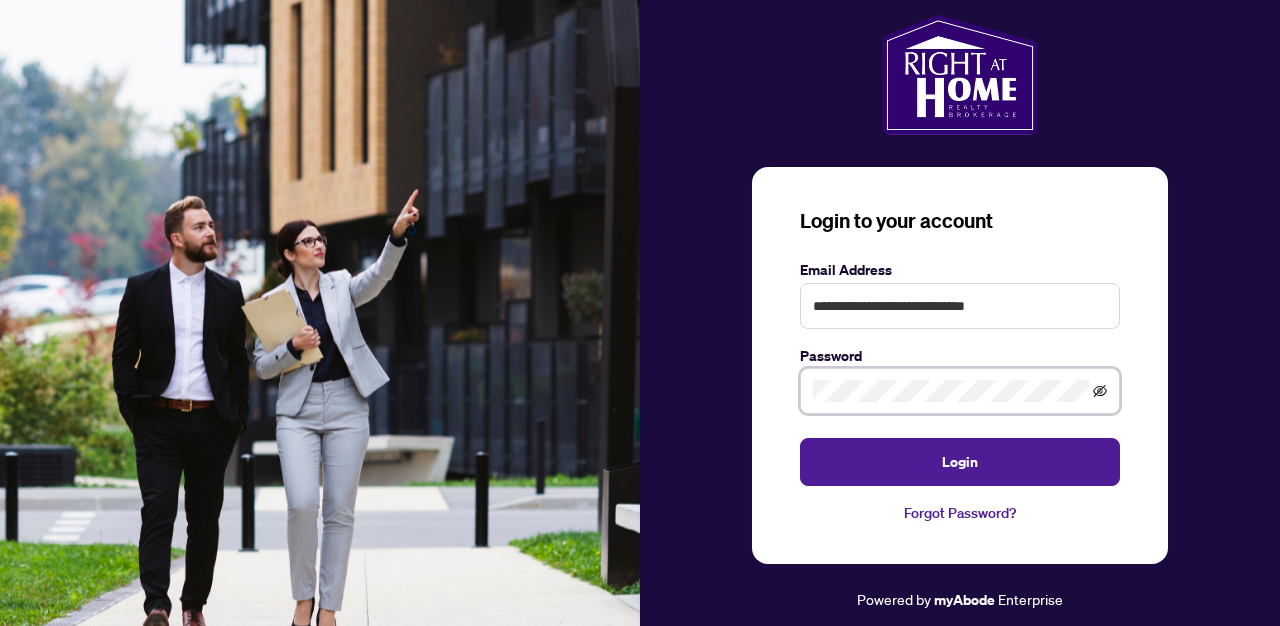 click 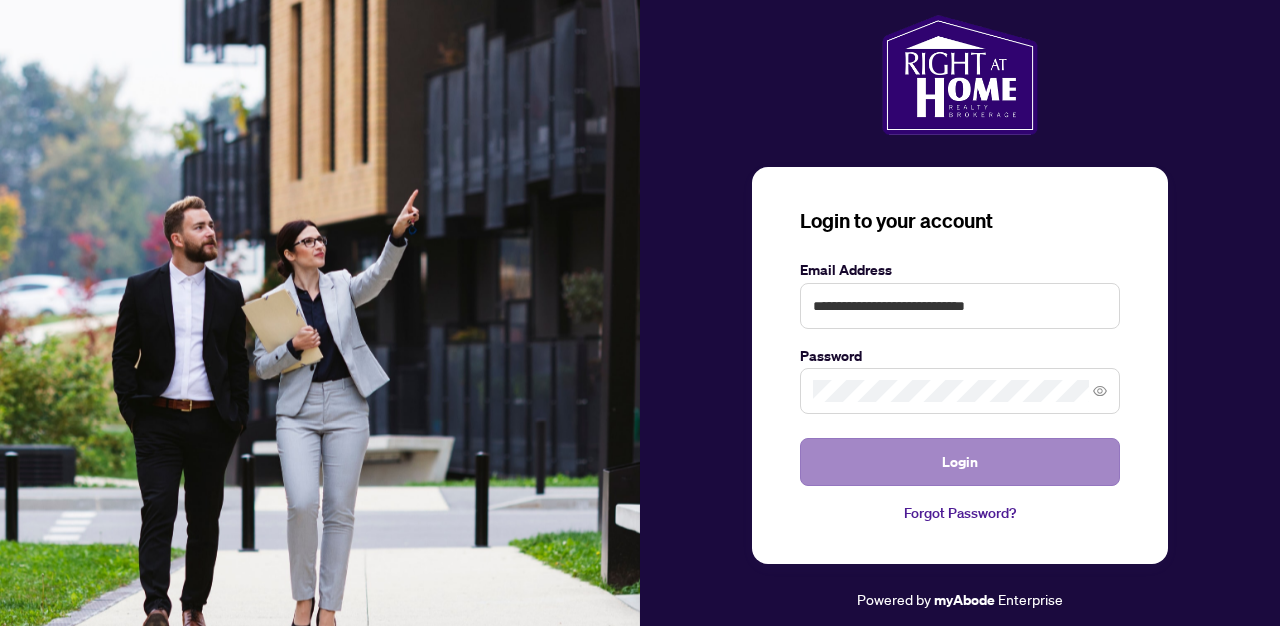click on "Login" at bounding box center (960, 462) 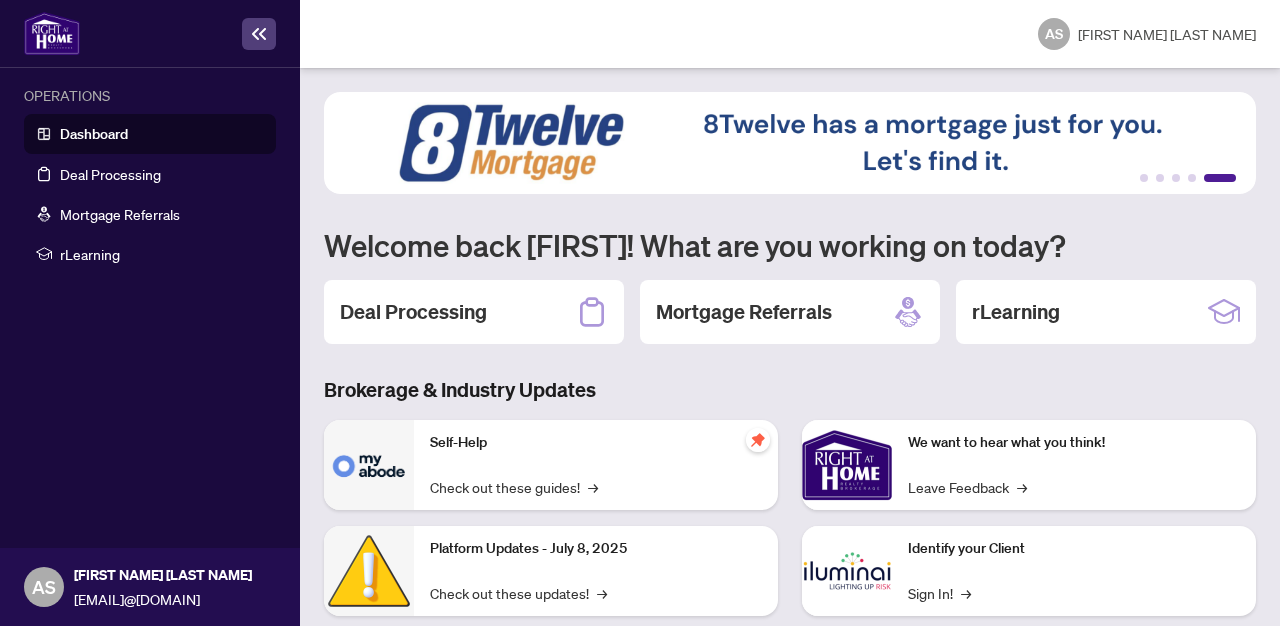 click on "Dashboard" at bounding box center [94, 134] 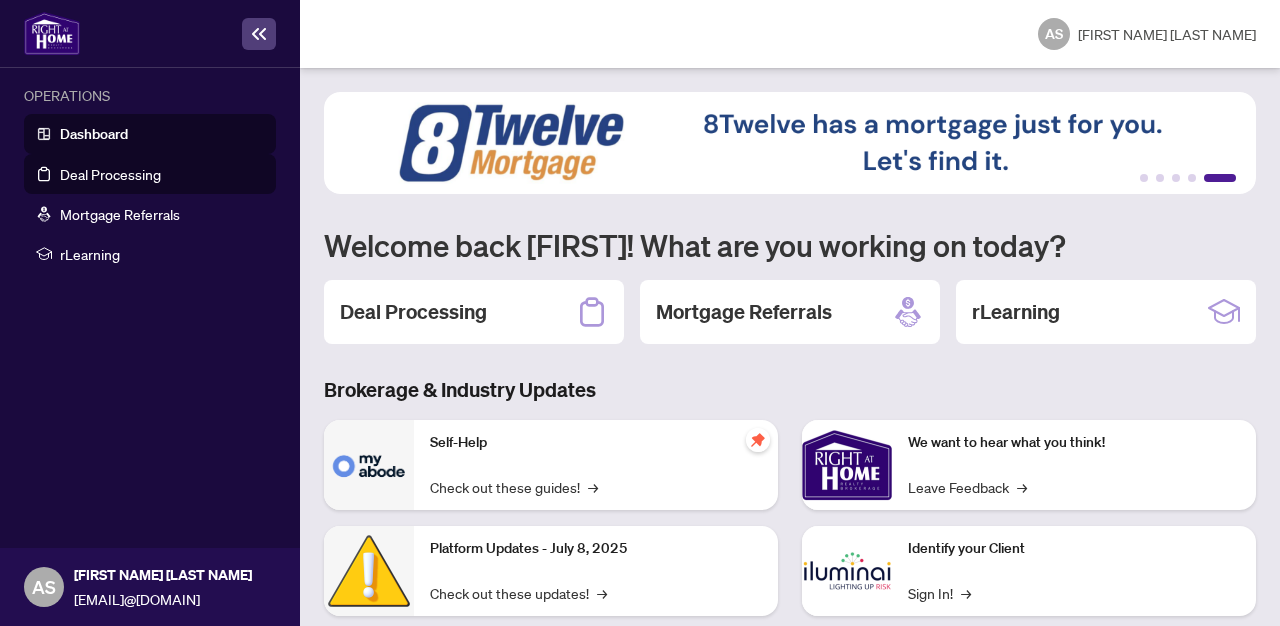 click on "Deal Processing" at bounding box center [110, 174] 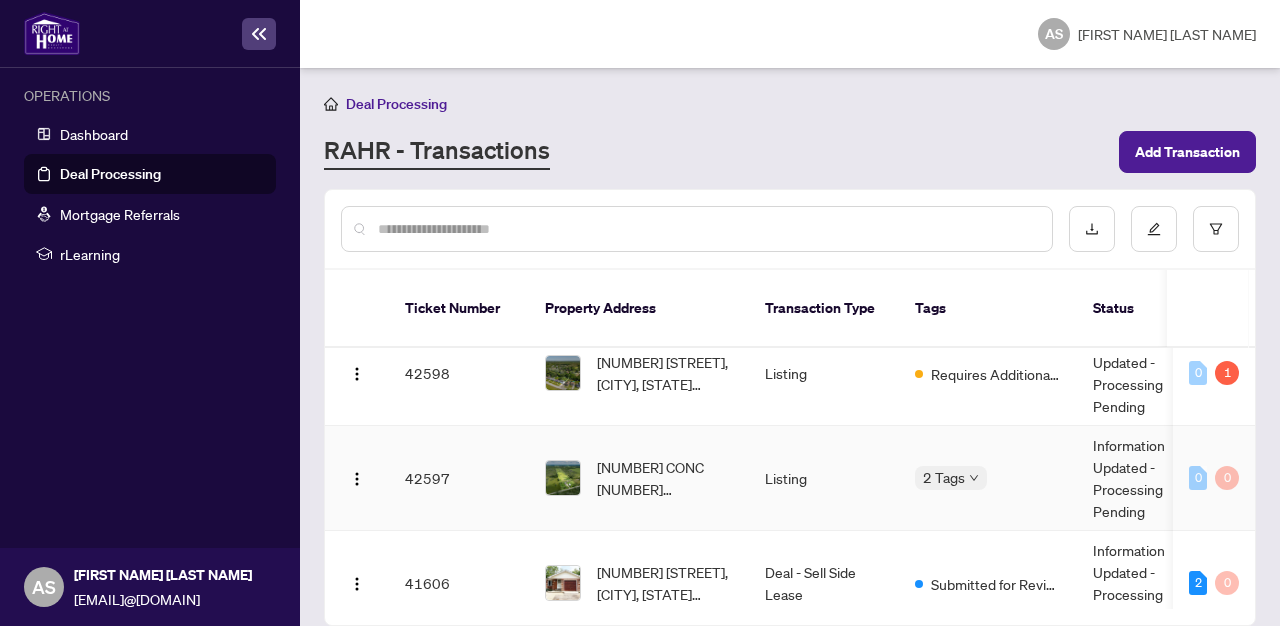 scroll, scrollTop: 0, scrollLeft: 0, axis: both 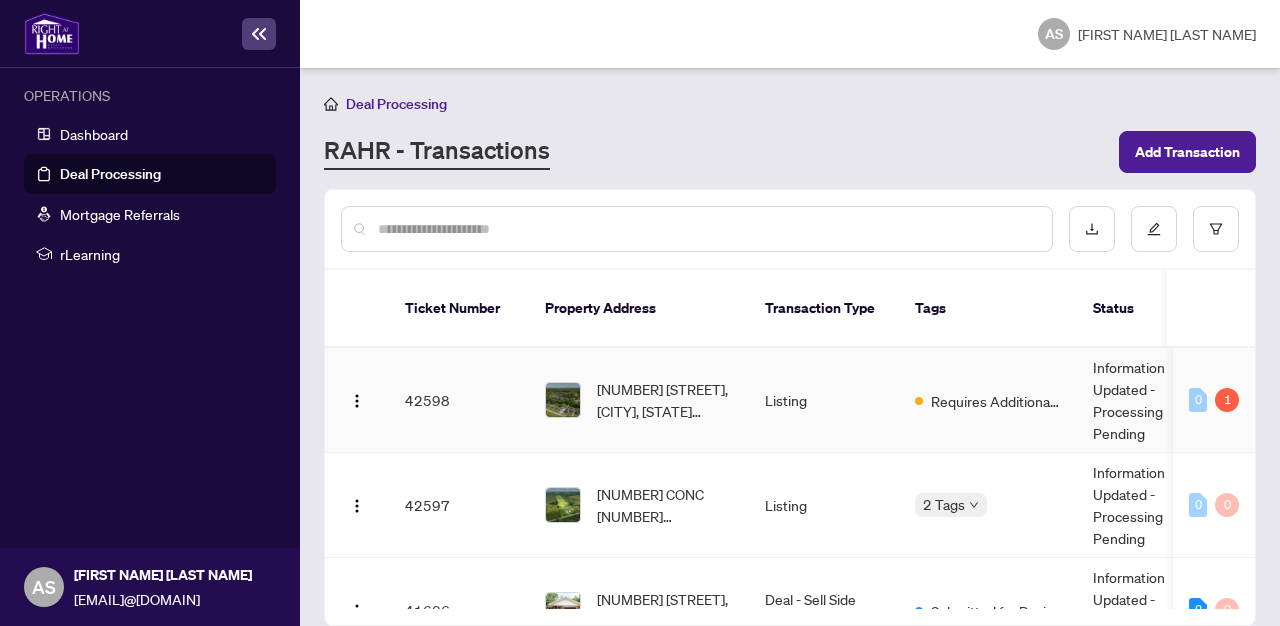 click on "[NUMBER] [STREET], [CITY], [STATE] [POSTAL_CODE], [COUNTRY]" at bounding box center (639, 400) 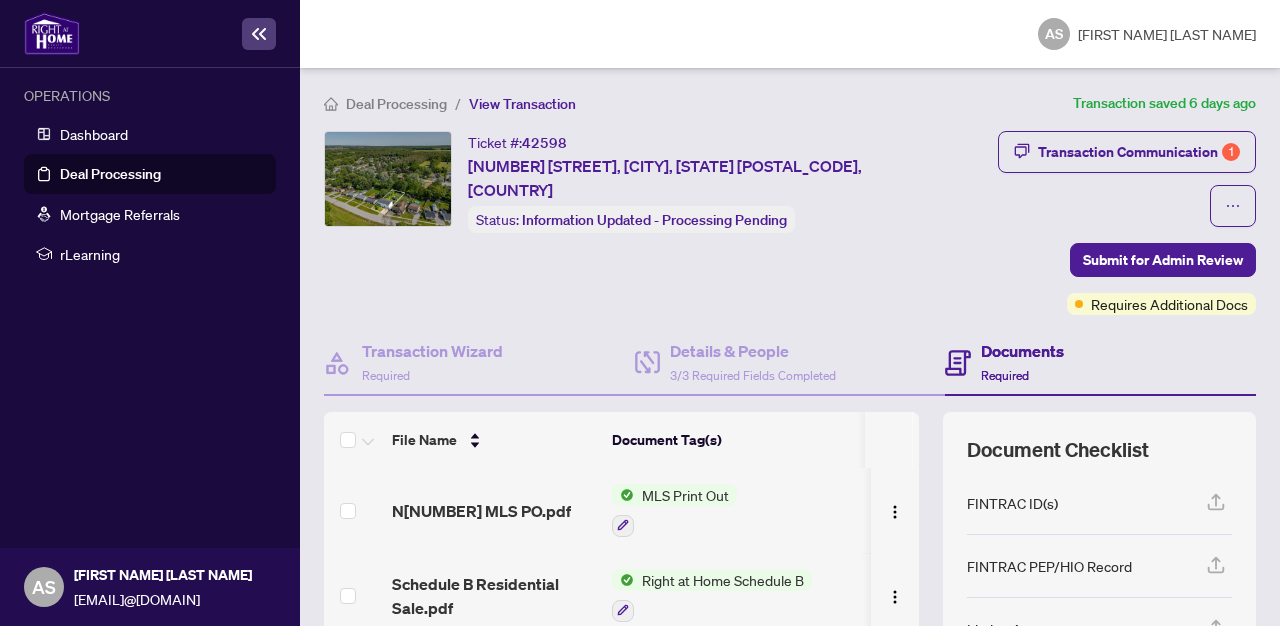 scroll, scrollTop: 43, scrollLeft: 0, axis: vertical 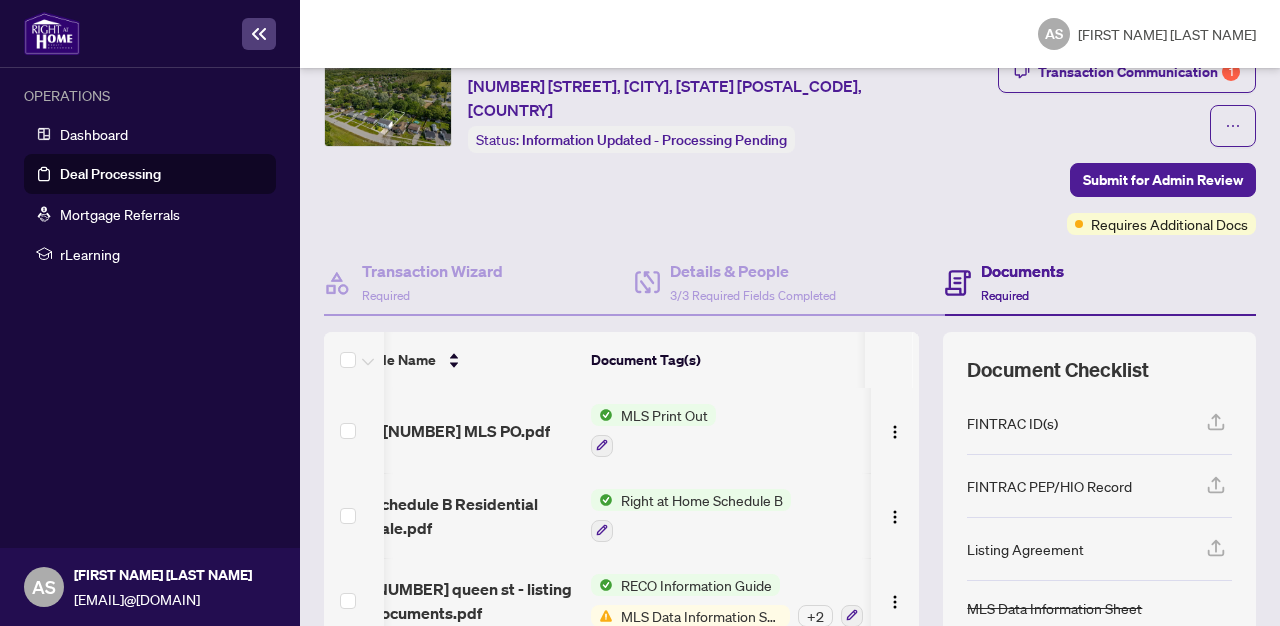click on "MLS Print Out" at bounding box center (664, 415) 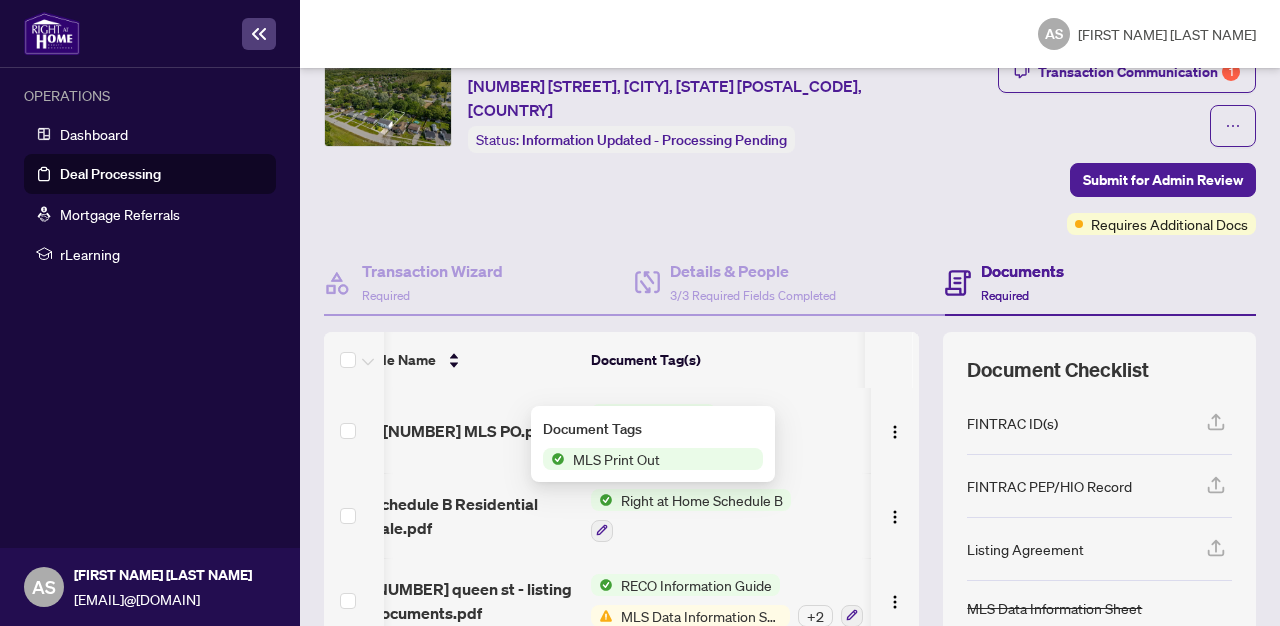 click on "MLS Print Out" at bounding box center (616, 459) 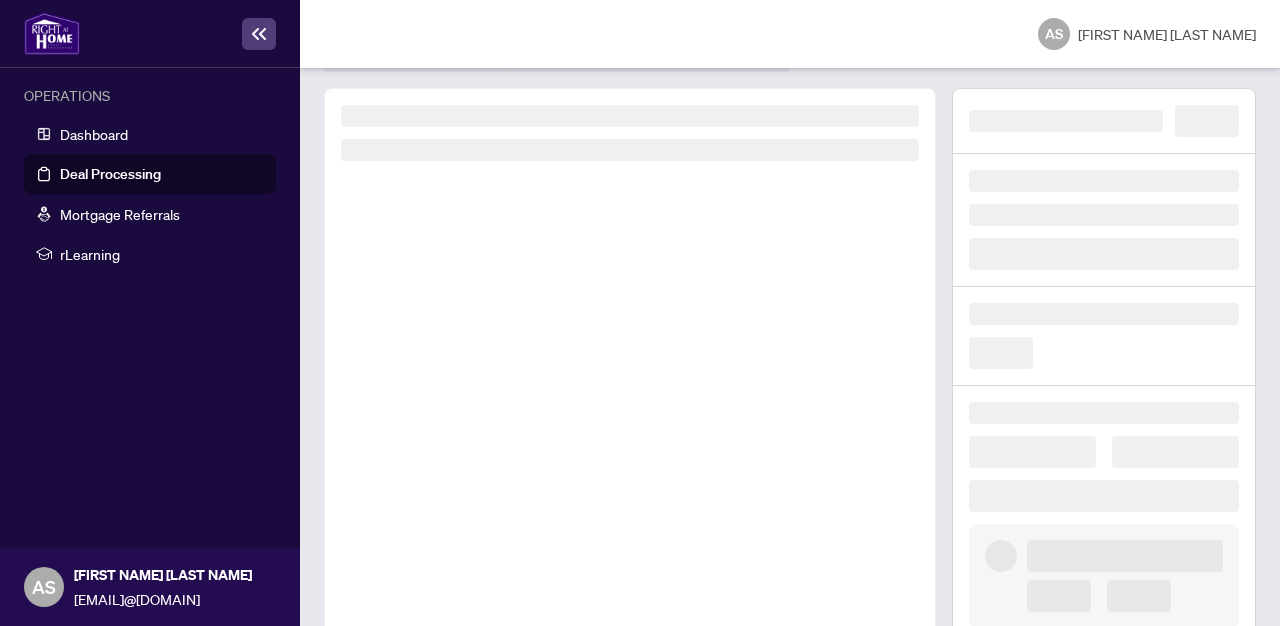 scroll, scrollTop: 0, scrollLeft: 0, axis: both 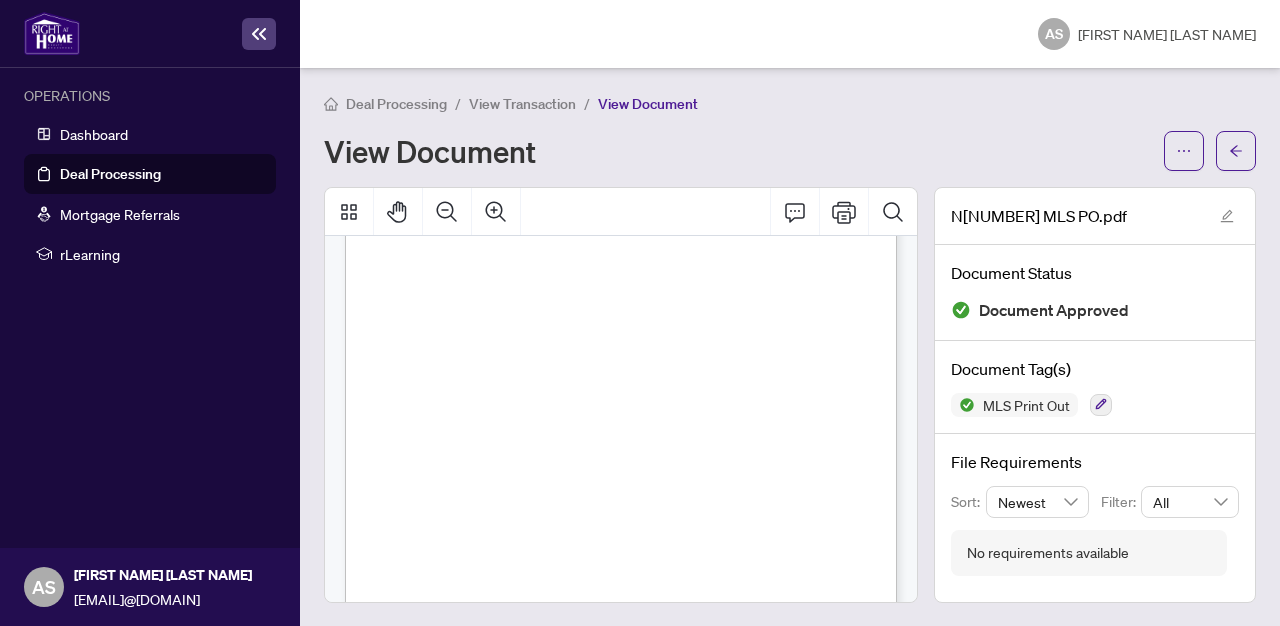 click on "Holdover:" at bounding box center [380, 392] 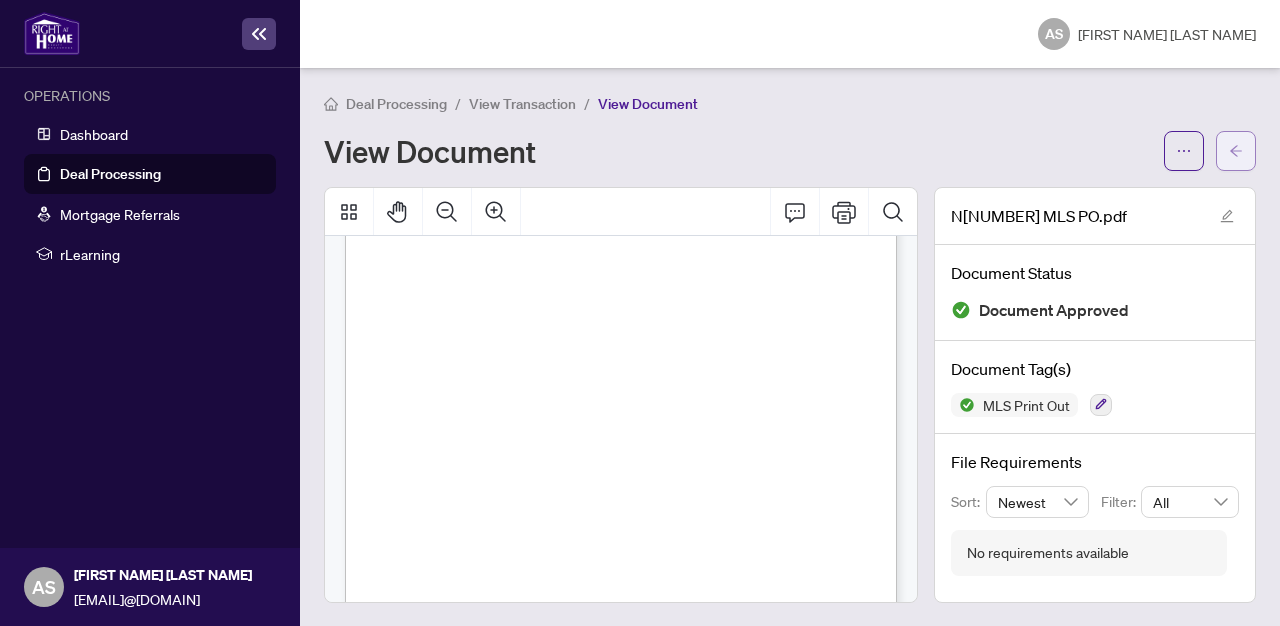 click 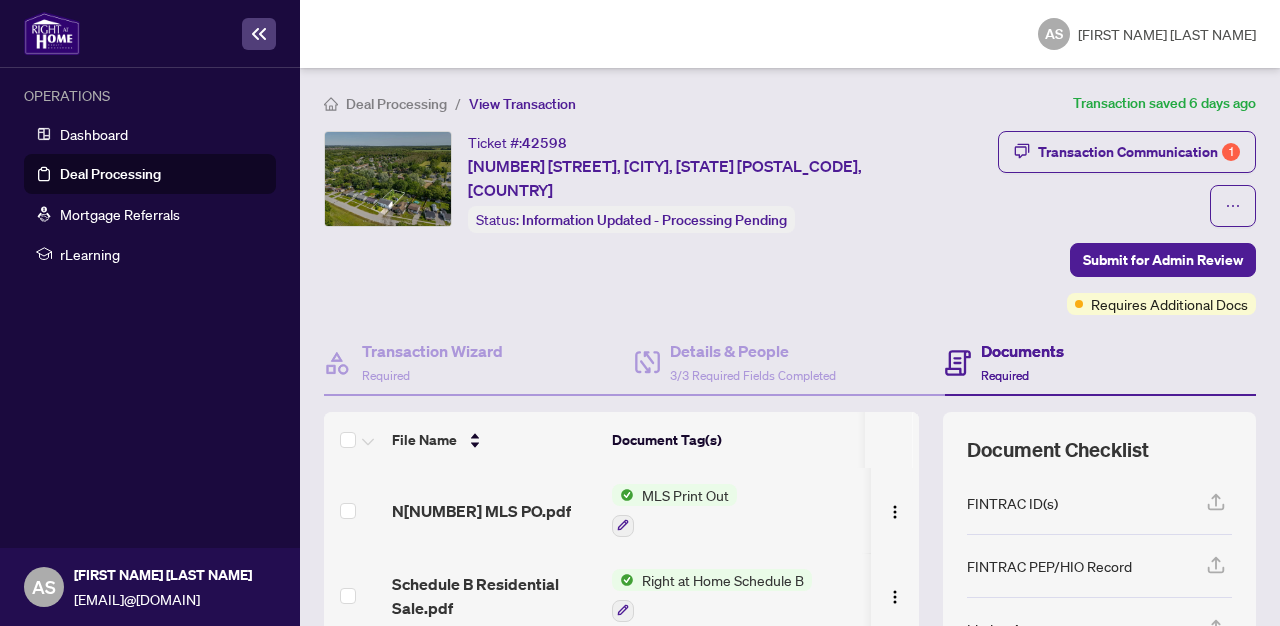 click on "Deal Processing" at bounding box center [110, 174] 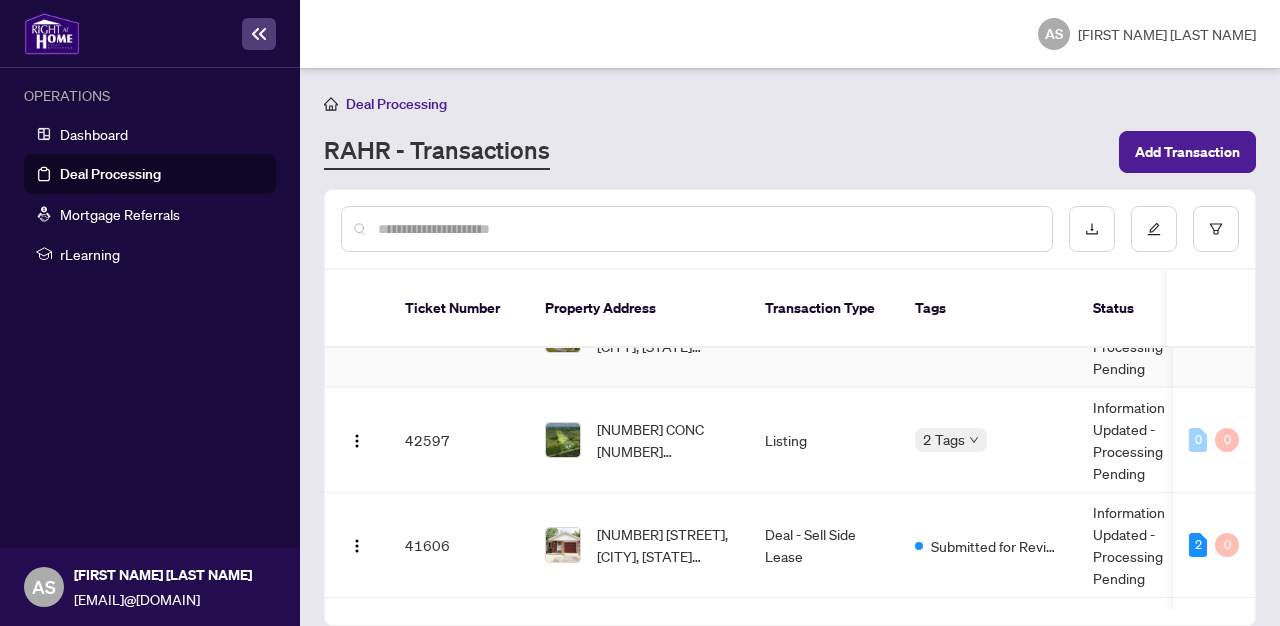 scroll, scrollTop: 88, scrollLeft: 0, axis: vertical 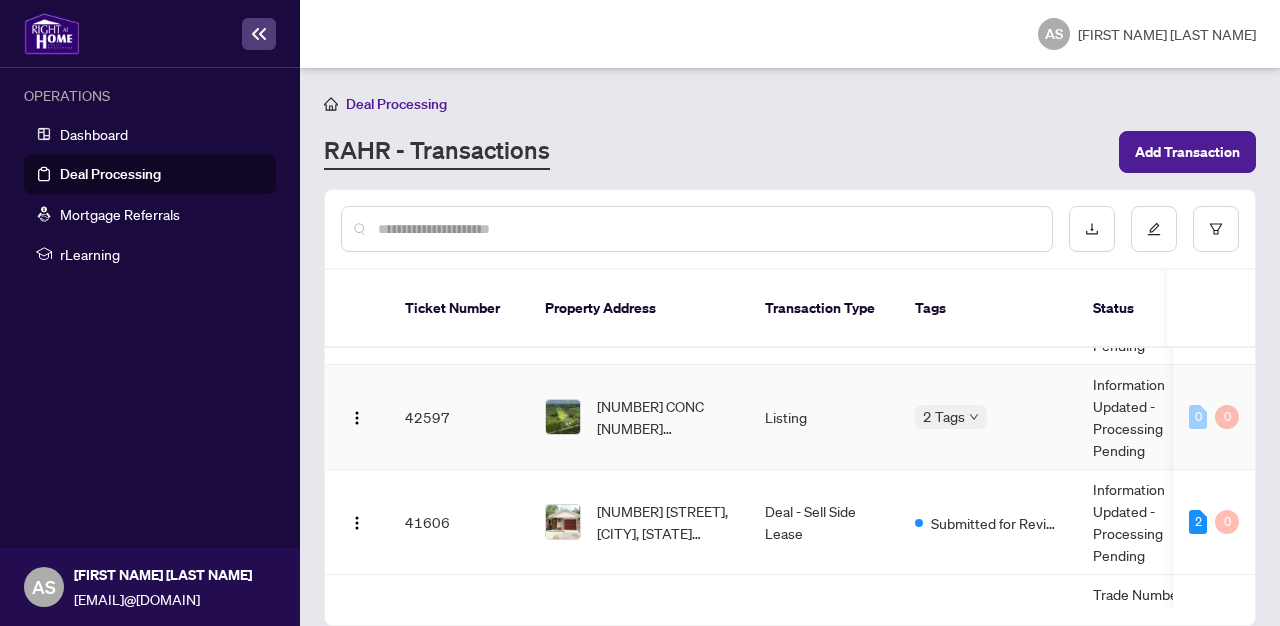 click on "42597" at bounding box center [459, 417] 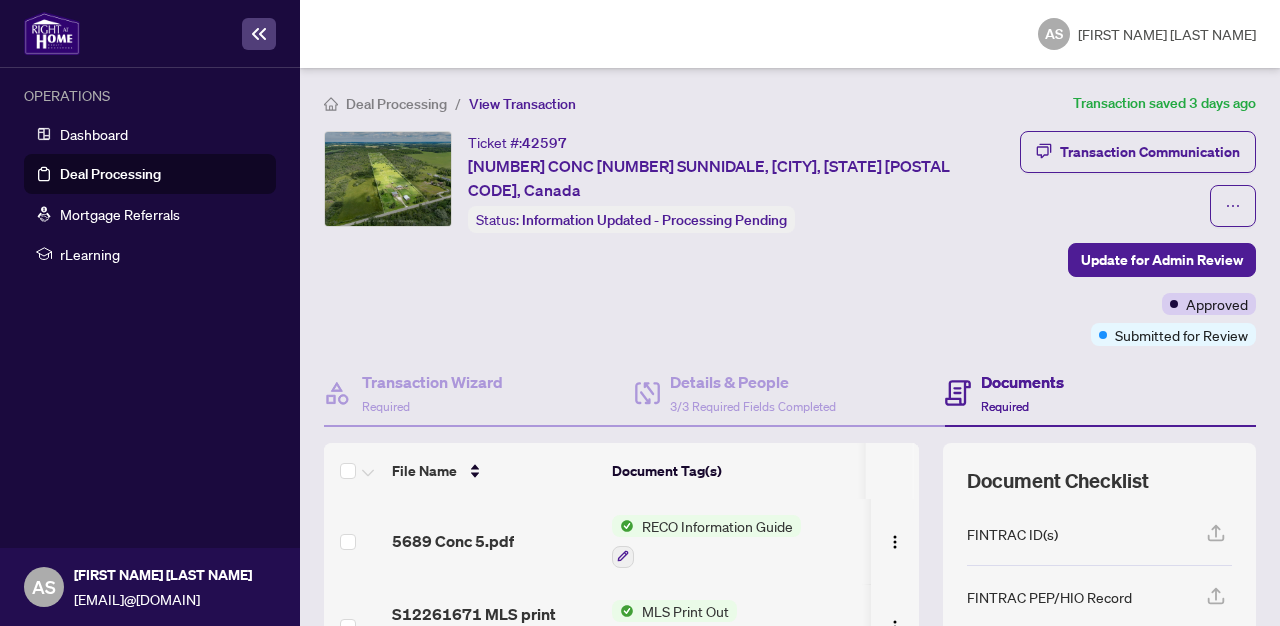 scroll, scrollTop: 0, scrollLeft: 0, axis: both 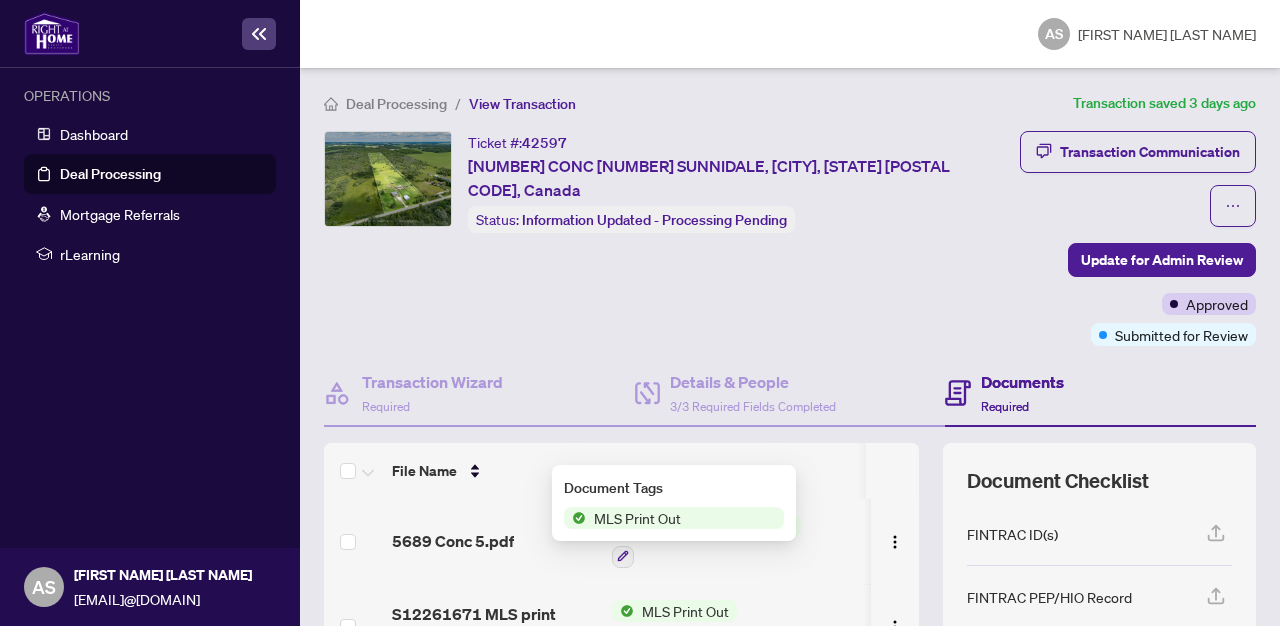 click on "MLS Print Out" at bounding box center [637, 518] 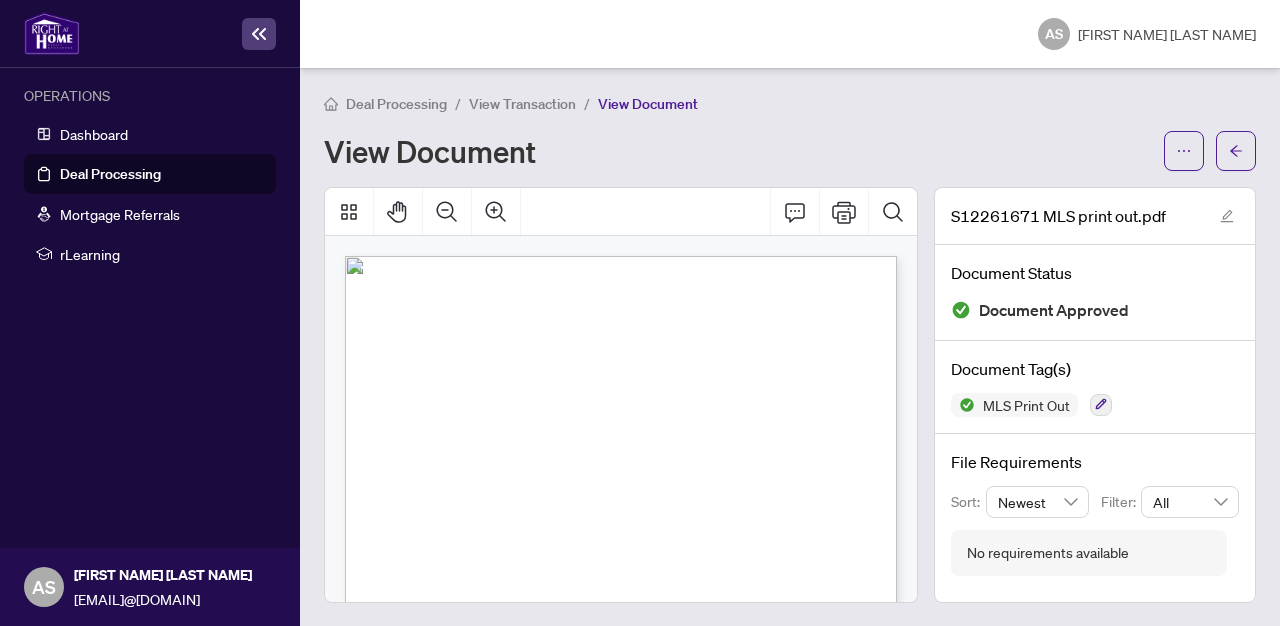 click on "S12261671" at bounding box center (411, 446) 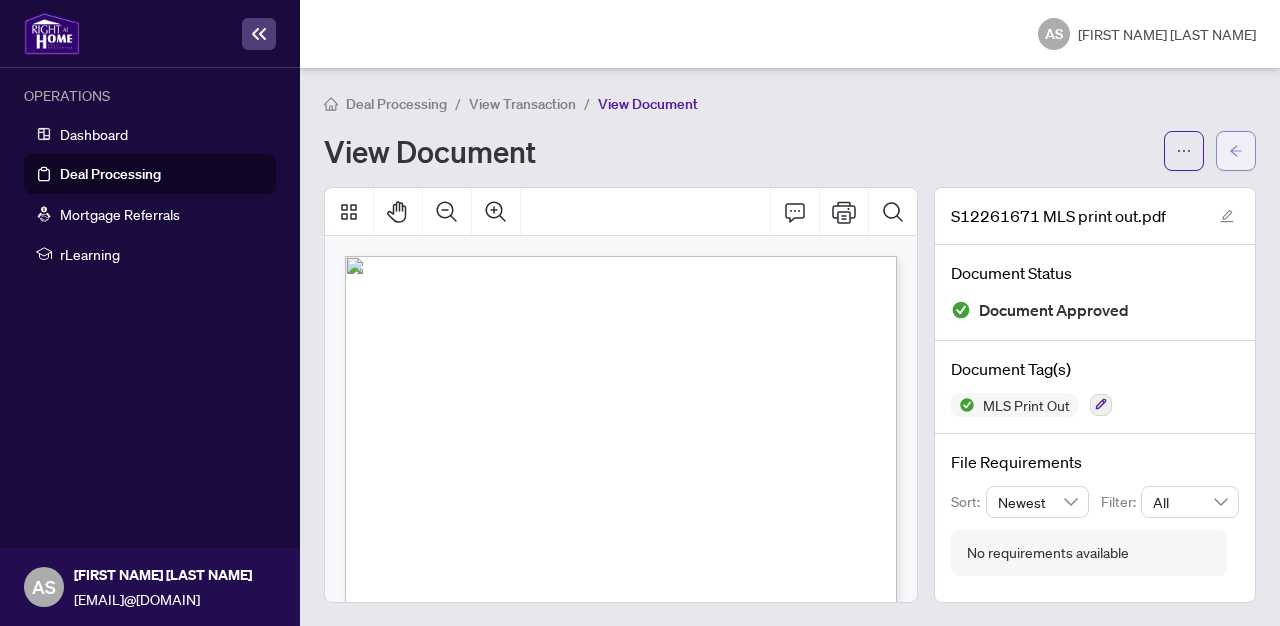 click 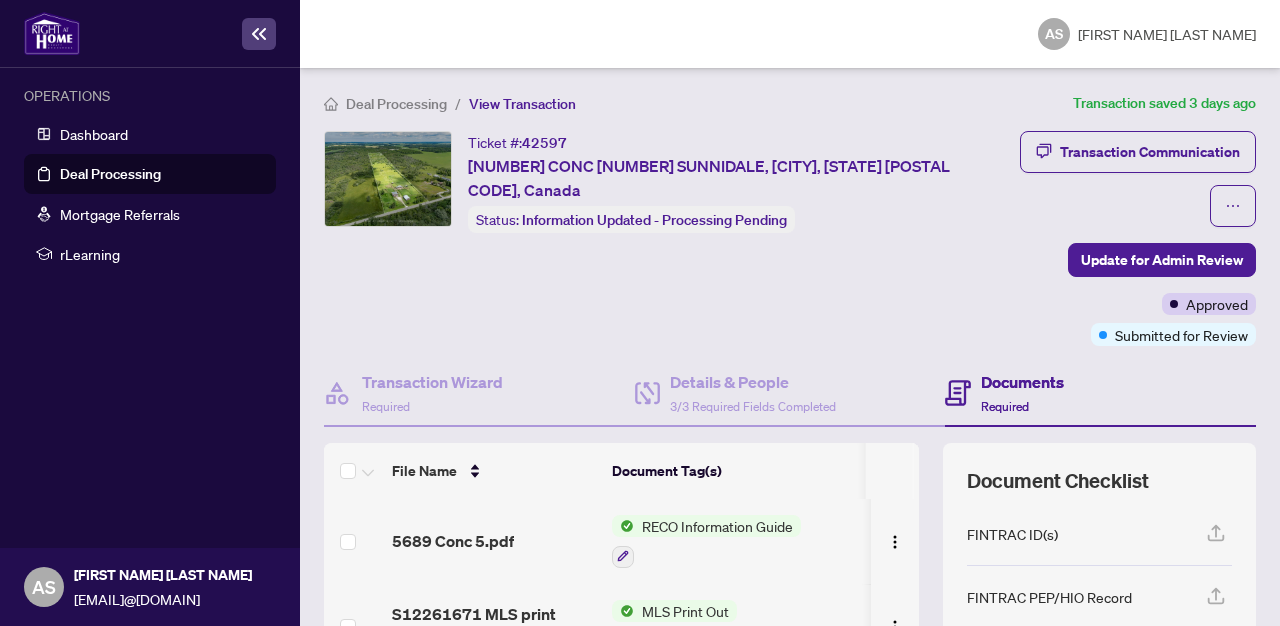 click on "Deal Processing" at bounding box center (110, 174) 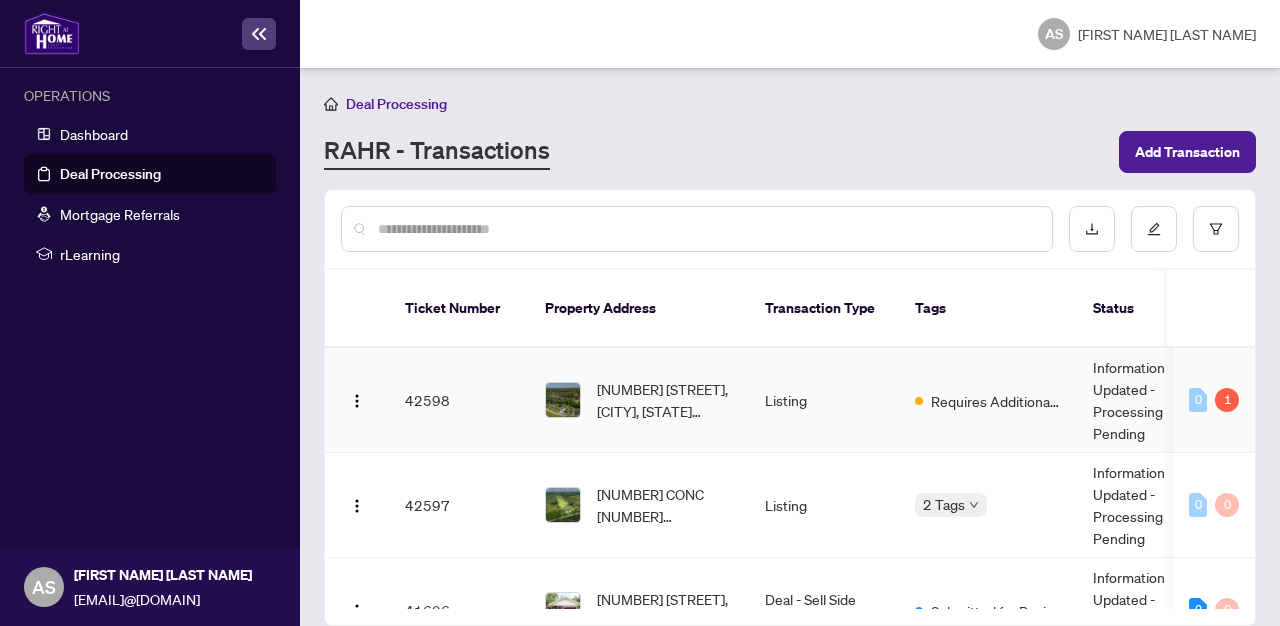click on "42598" at bounding box center [459, 400] 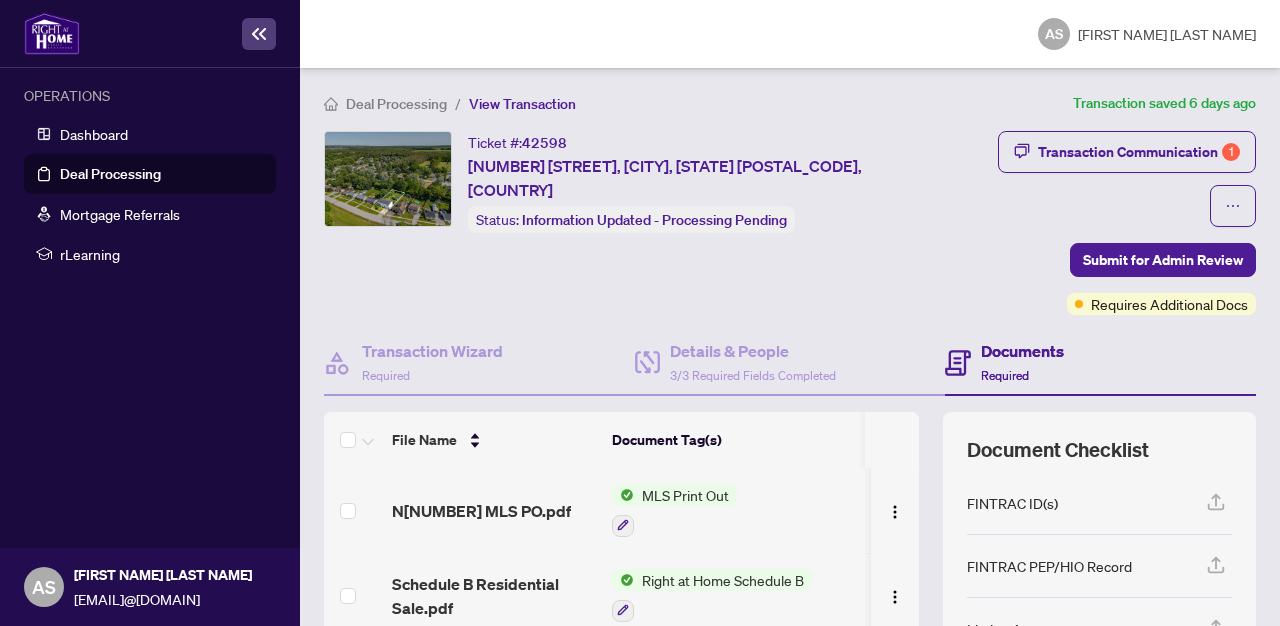 click on "MLS Print Out" at bounding box center (685, 495) 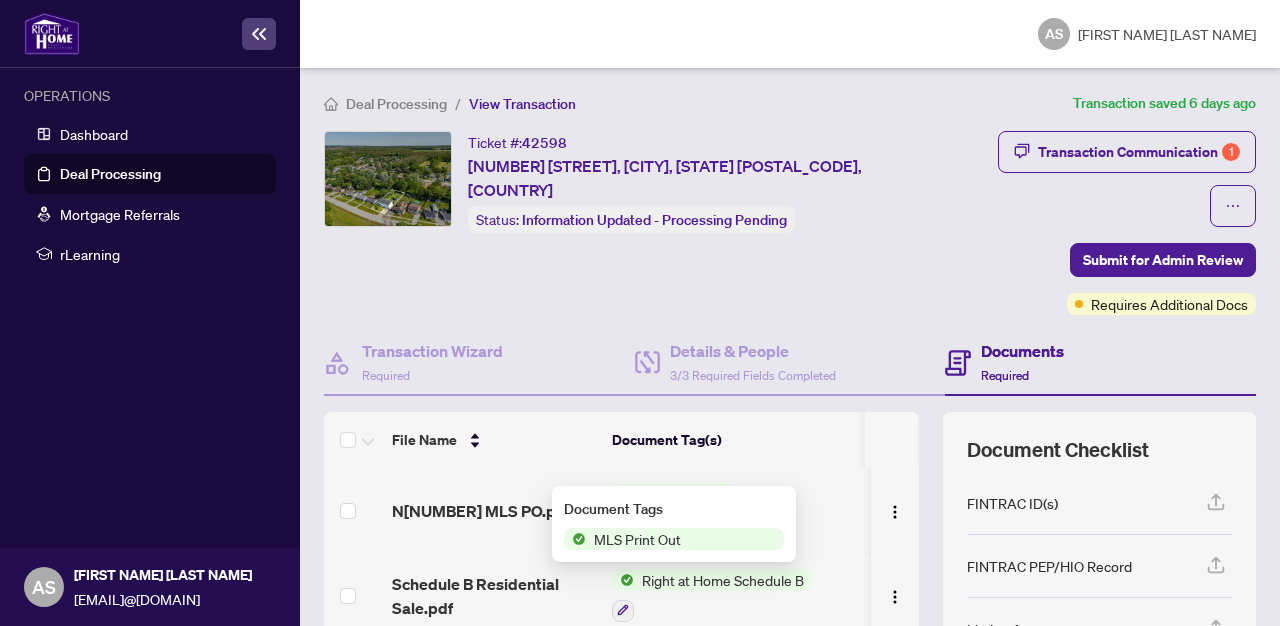 click on "MLS Print Out" at bounding box center (637, 539) 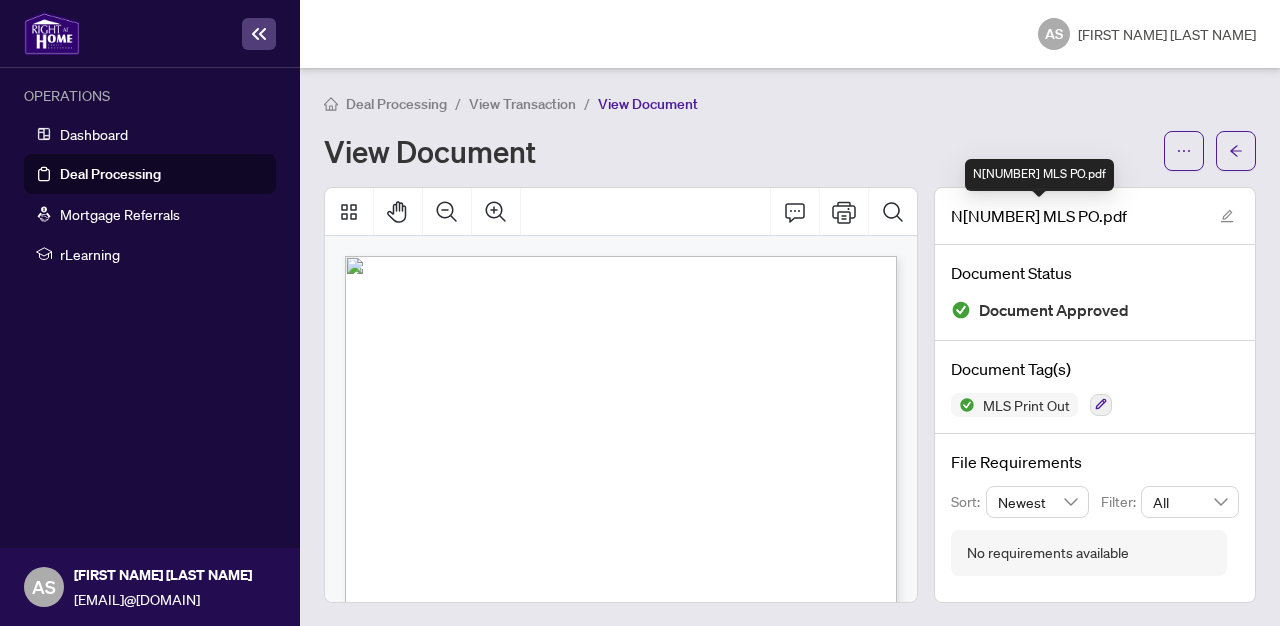 click on "N[NUMBER] MLS PO.pdf" at bounding box center [1039, 216] 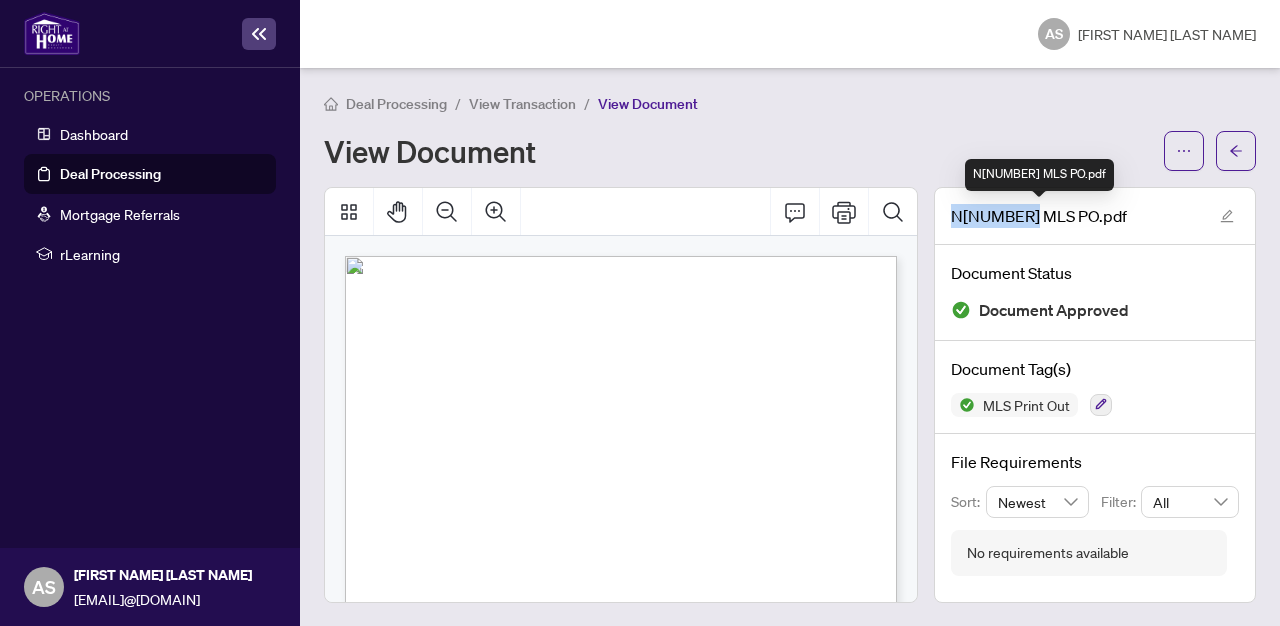click on "N[NUMBER] MLS PO.pdf" at bounding box center (1039, 216) 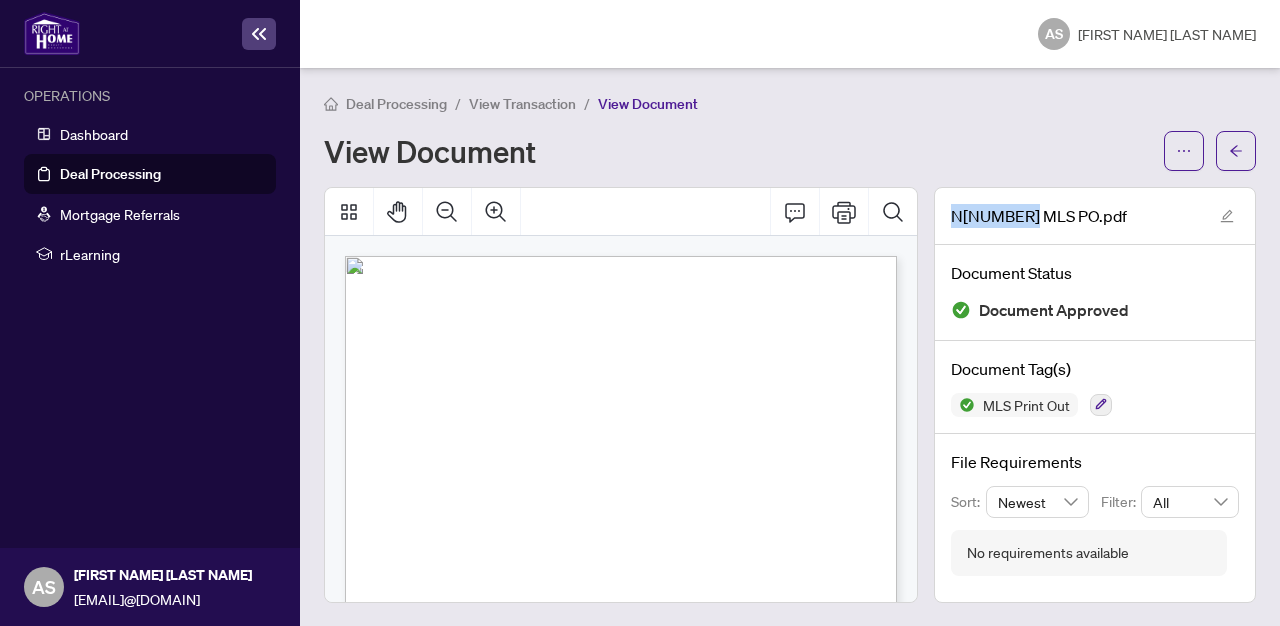 copy on "N12266494" 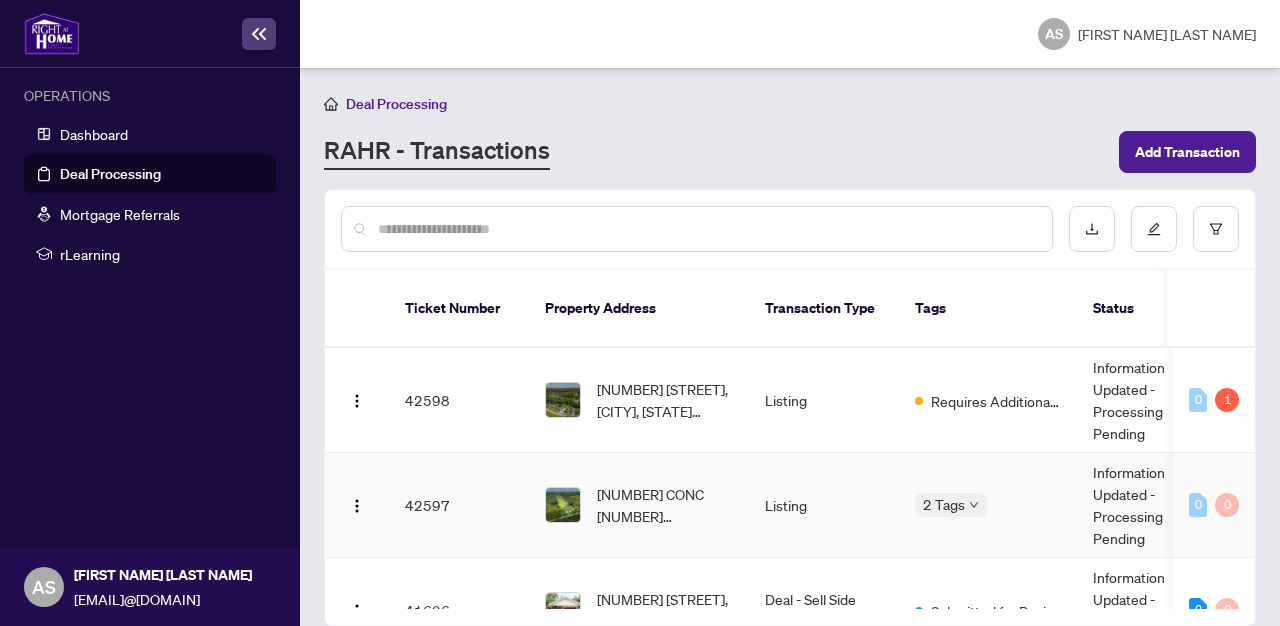 click on "42597" at bounding box center [459, 505] 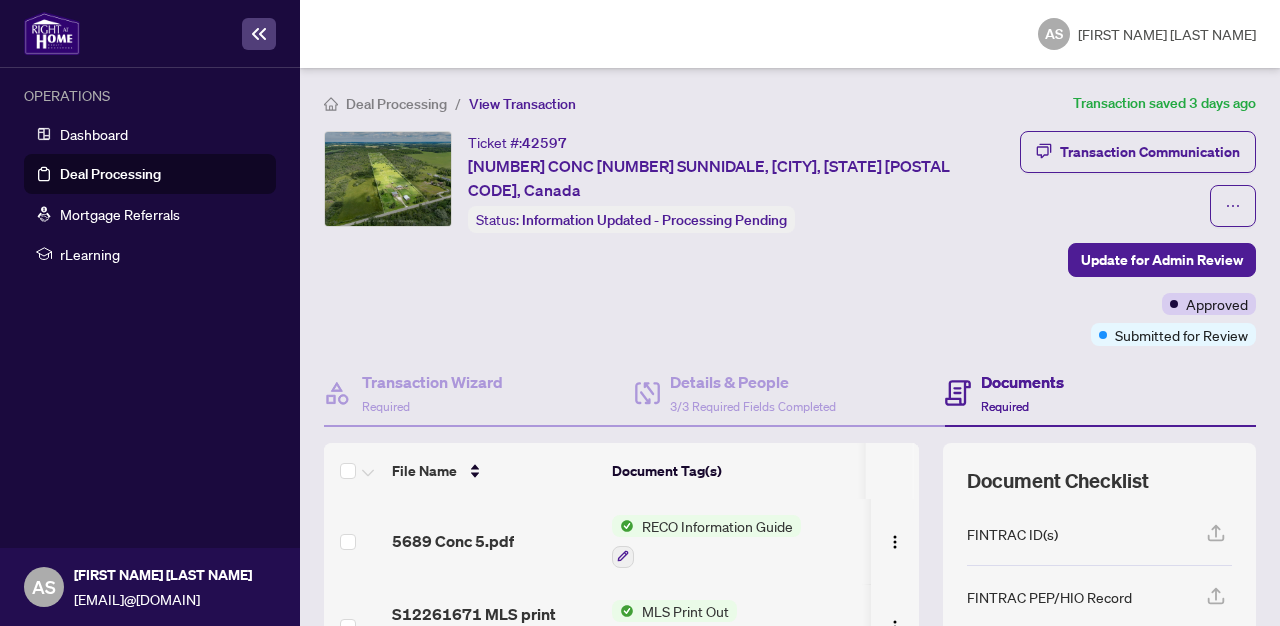 scroll, scrollTop: 0, scrollLeft: 0, axis: both 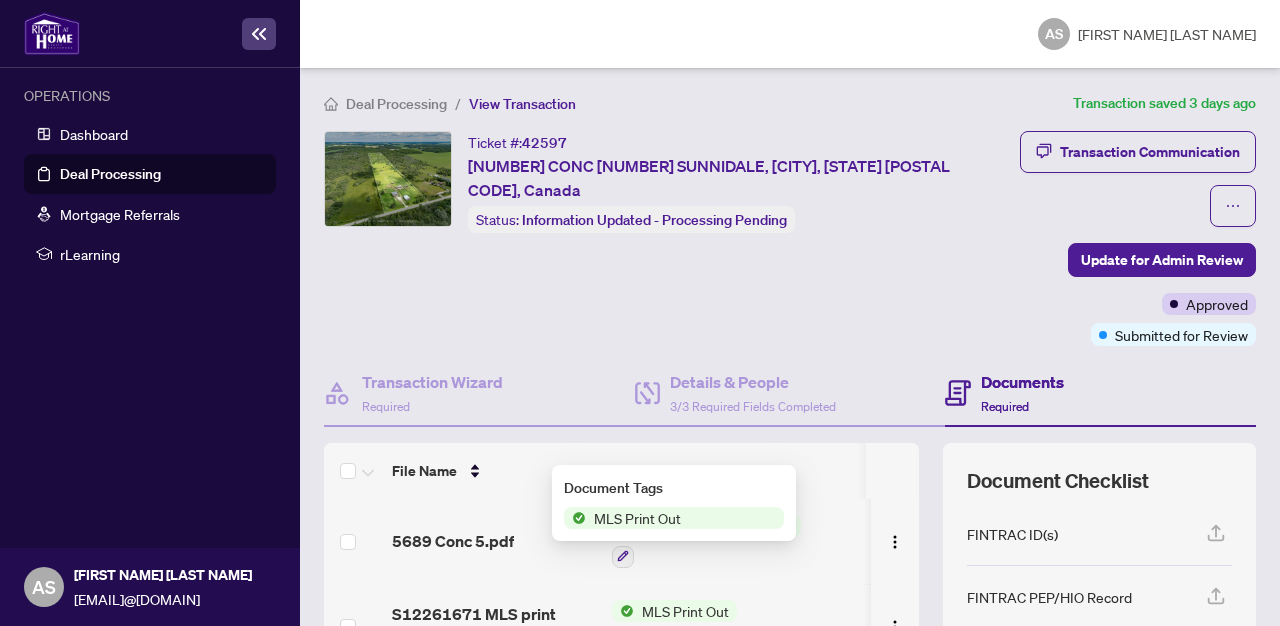 click on "MLS Print Out" at bounding box center [637, 518] 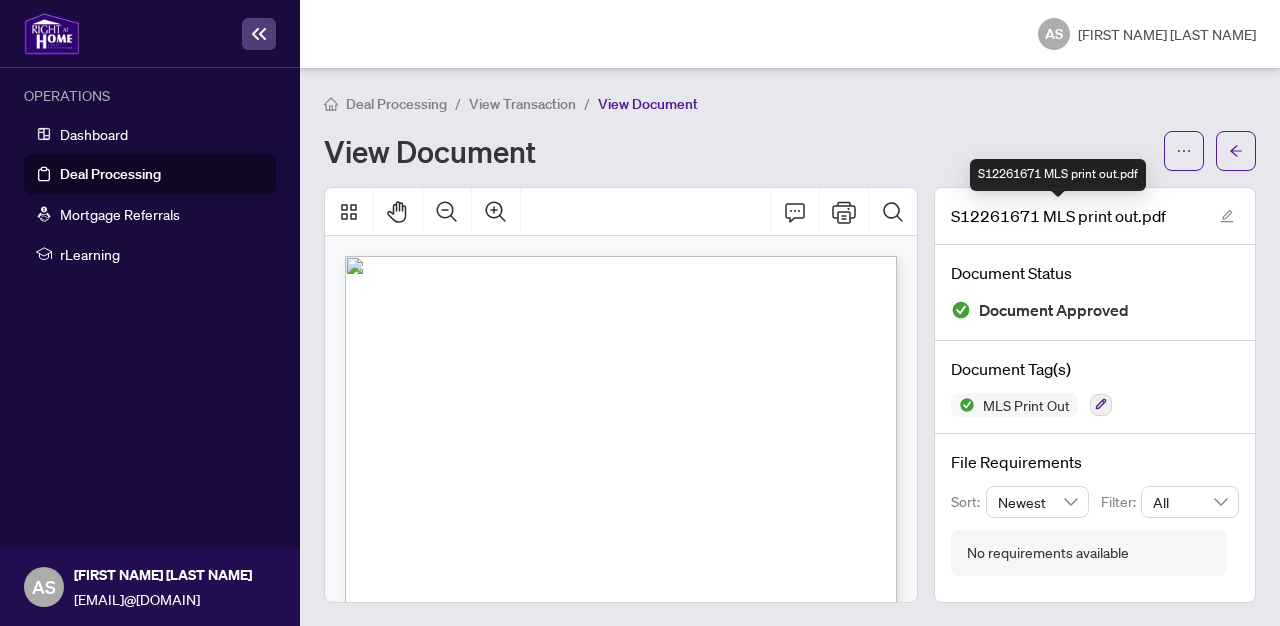 click on "S12261671 MLS print out.pdf" at bounding box center [1058, 216] 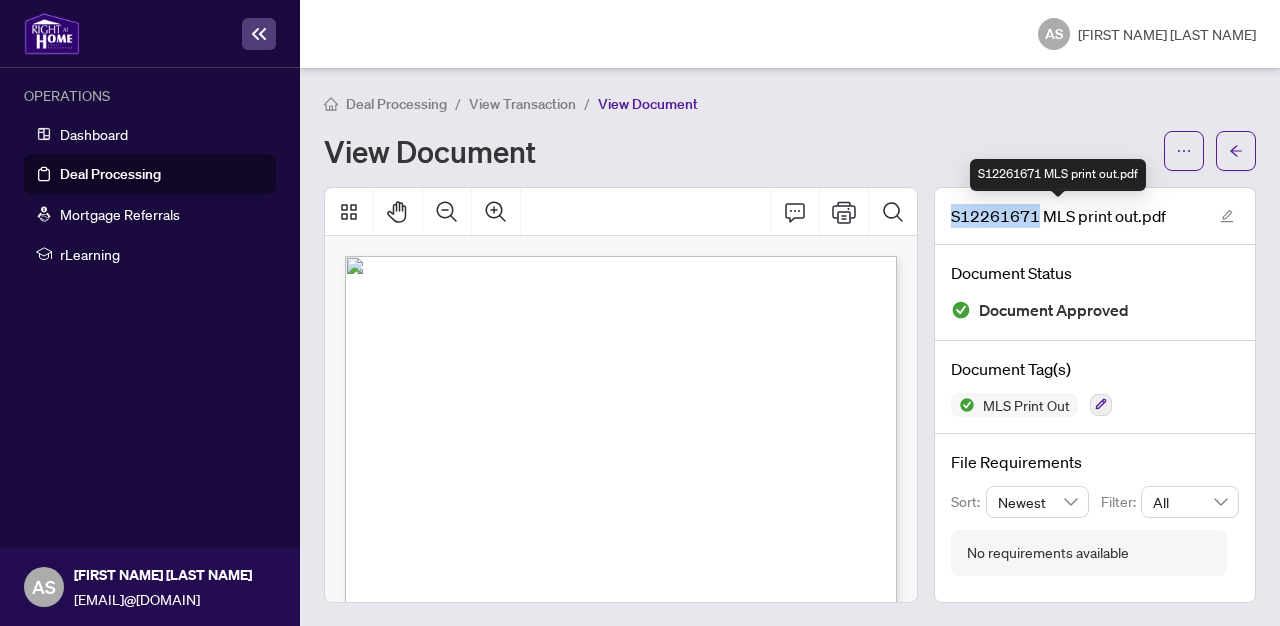 click on "S12261671 MLS print out.pdf" at bounding box center (1058, 216) 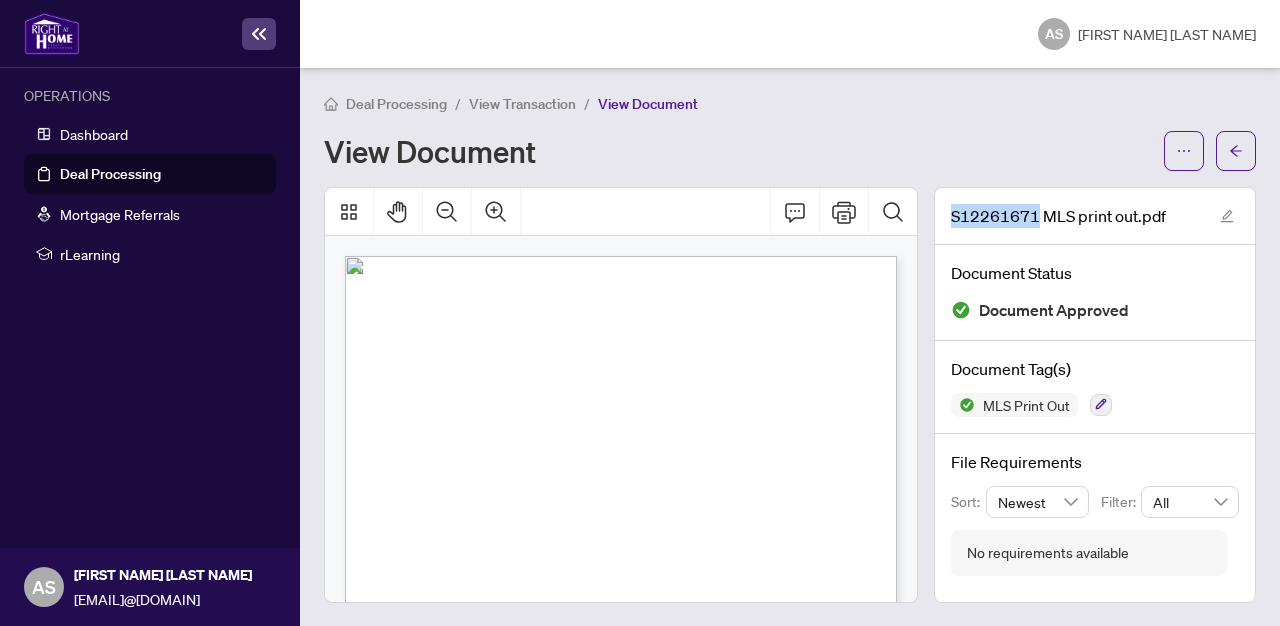copy on "S12261671" 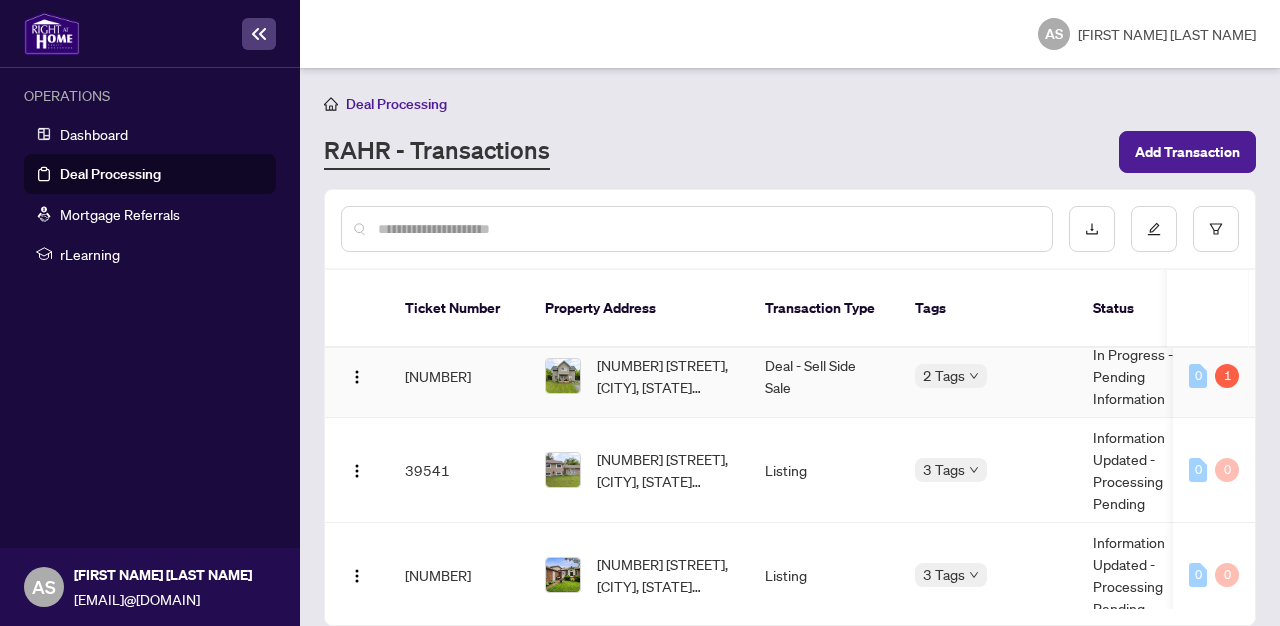 scroll, scrollTop: 762, scrollLeft: 0, axis: vertical 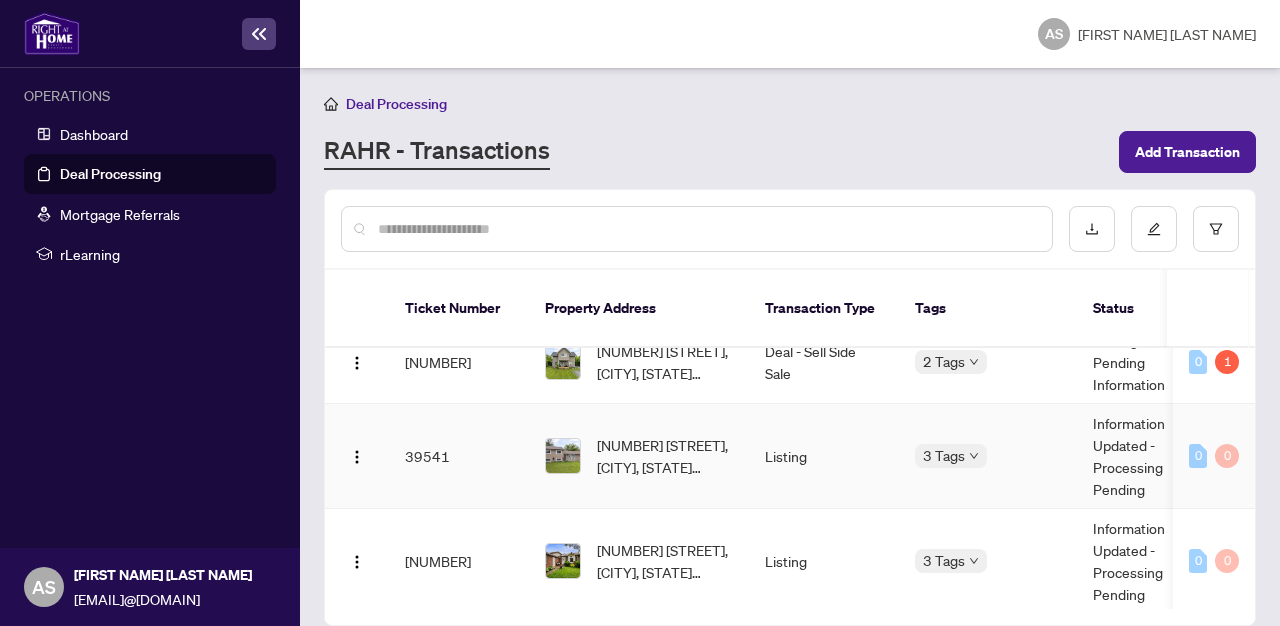 click on "39541" at bounding box center (459, 456) 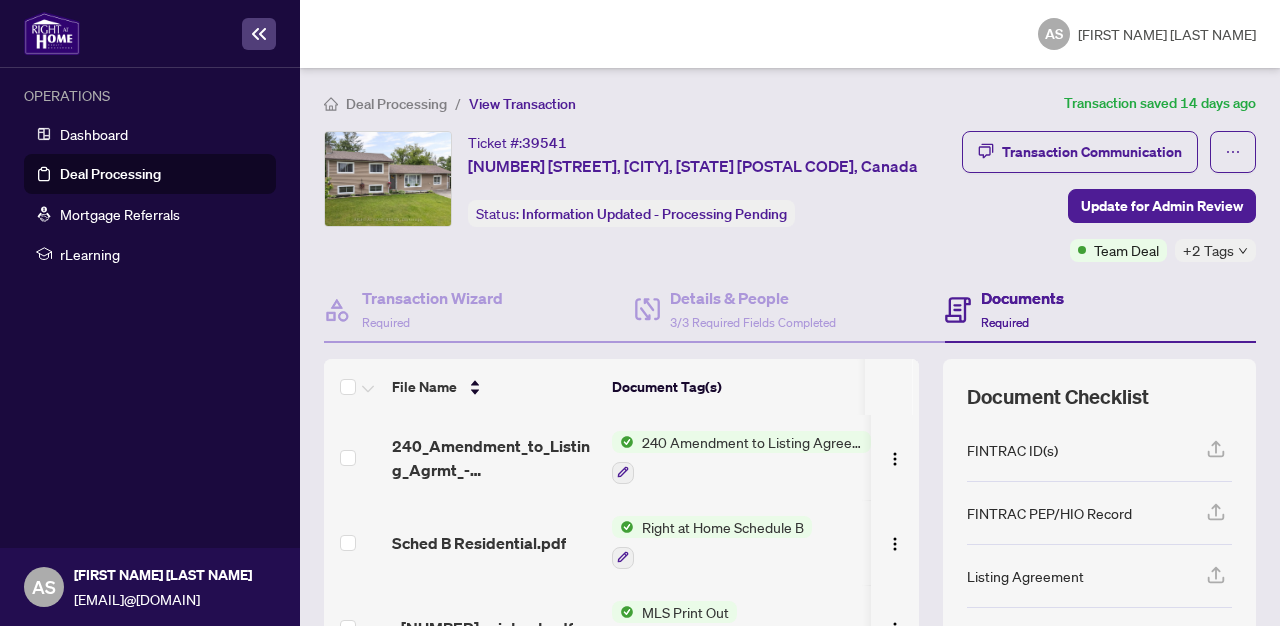 click on "MLS Print Out" at bounding box center (685, 612) 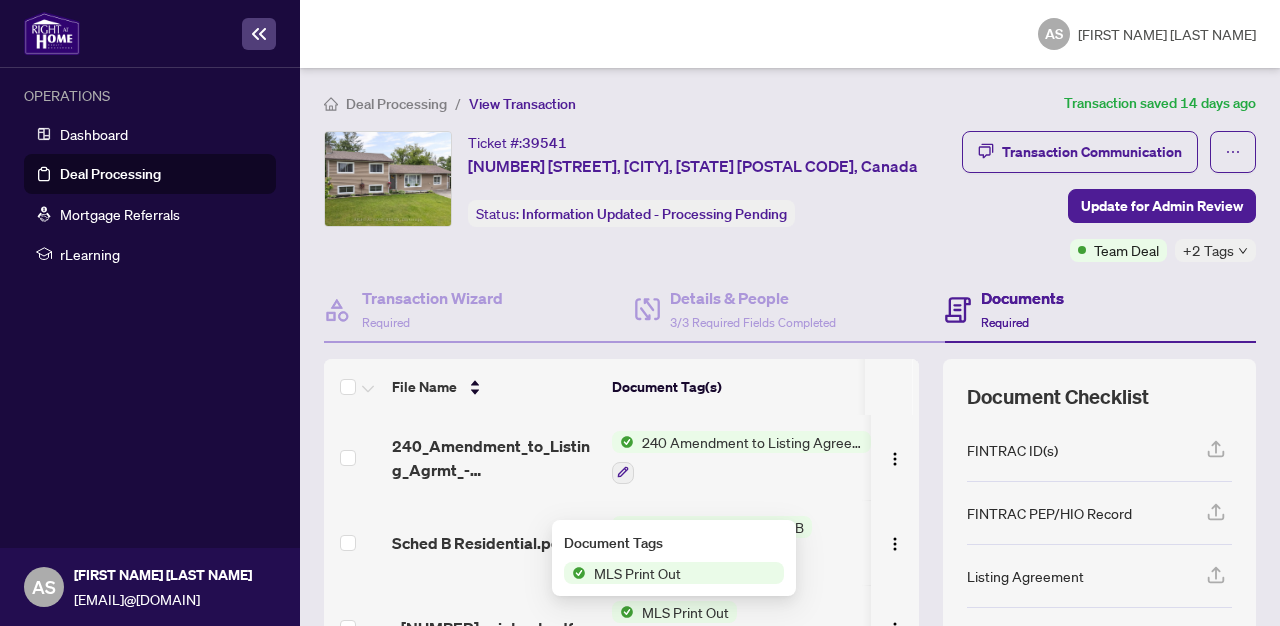 click on "MLS Print Out" at bounding box center (637, 573) 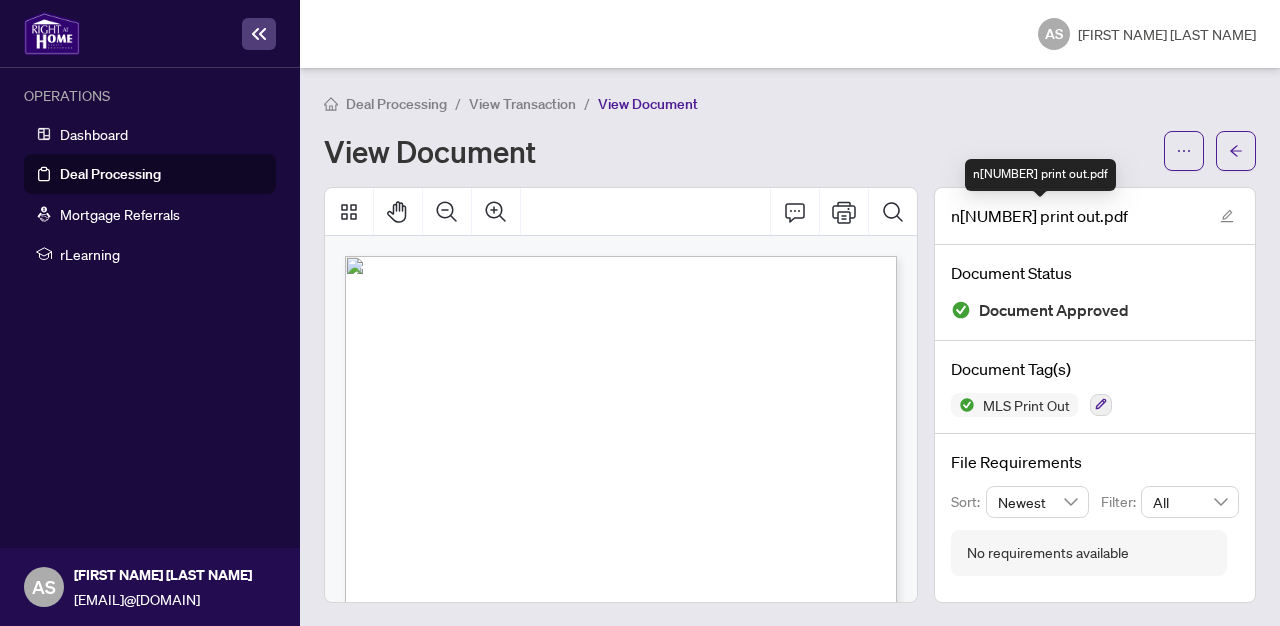 click on "n[NUMBER] print out.pdf" at bounding box center [1095, 216] 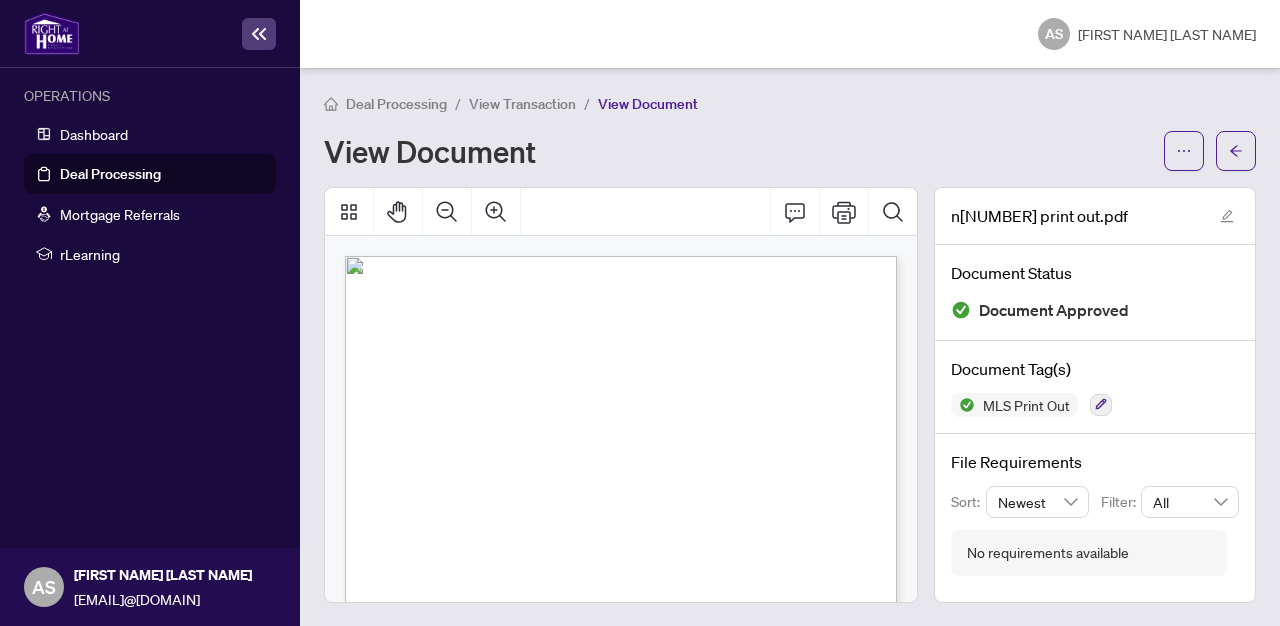 click on "n[NUMBER] print out.pdf" at bounding box center (1095, 216) 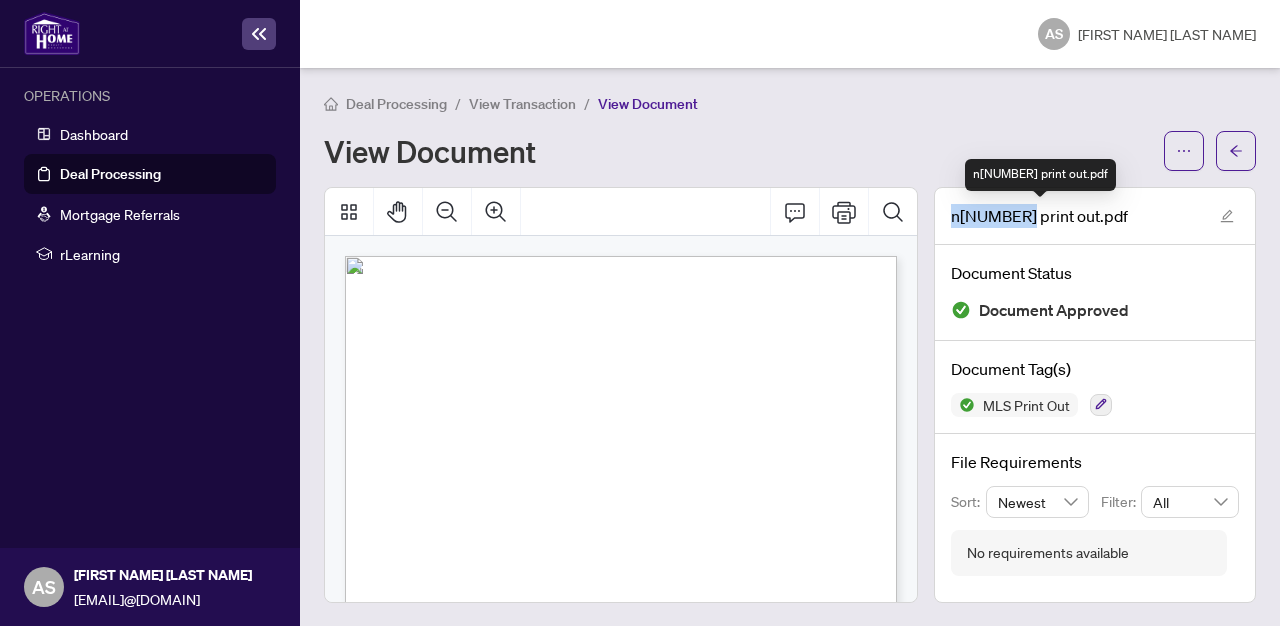 click on "n[NUMBER] print out.pdf" at bounding box center [1039, 216] 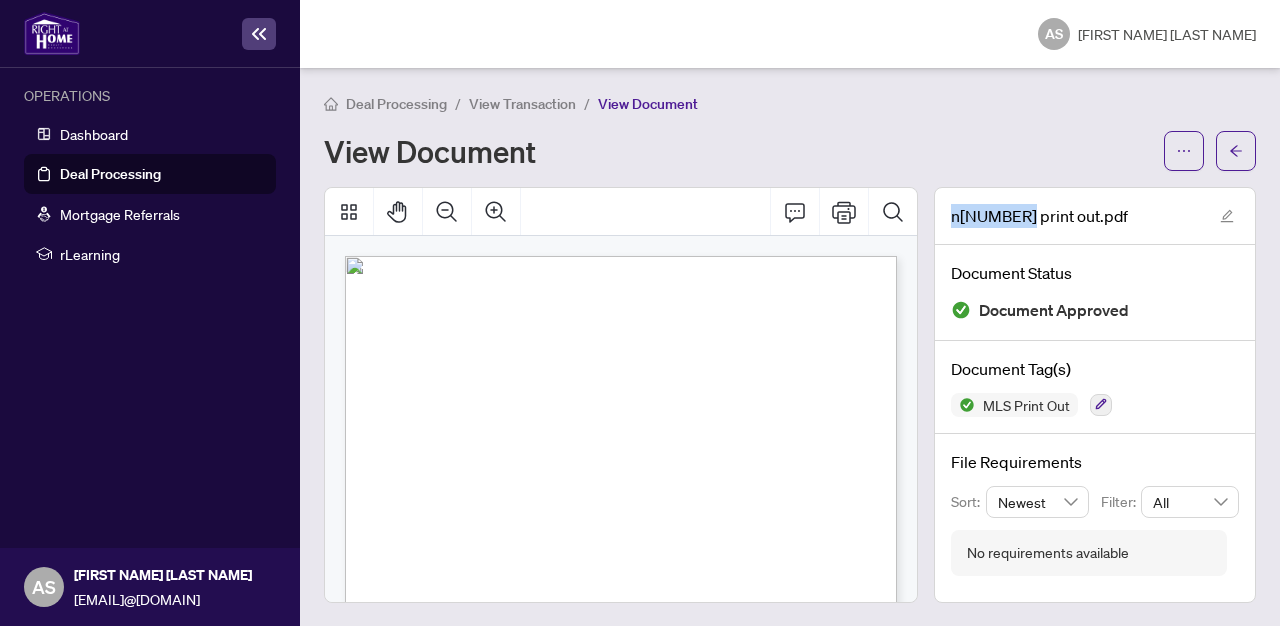 copy on "n[NUMBER]" 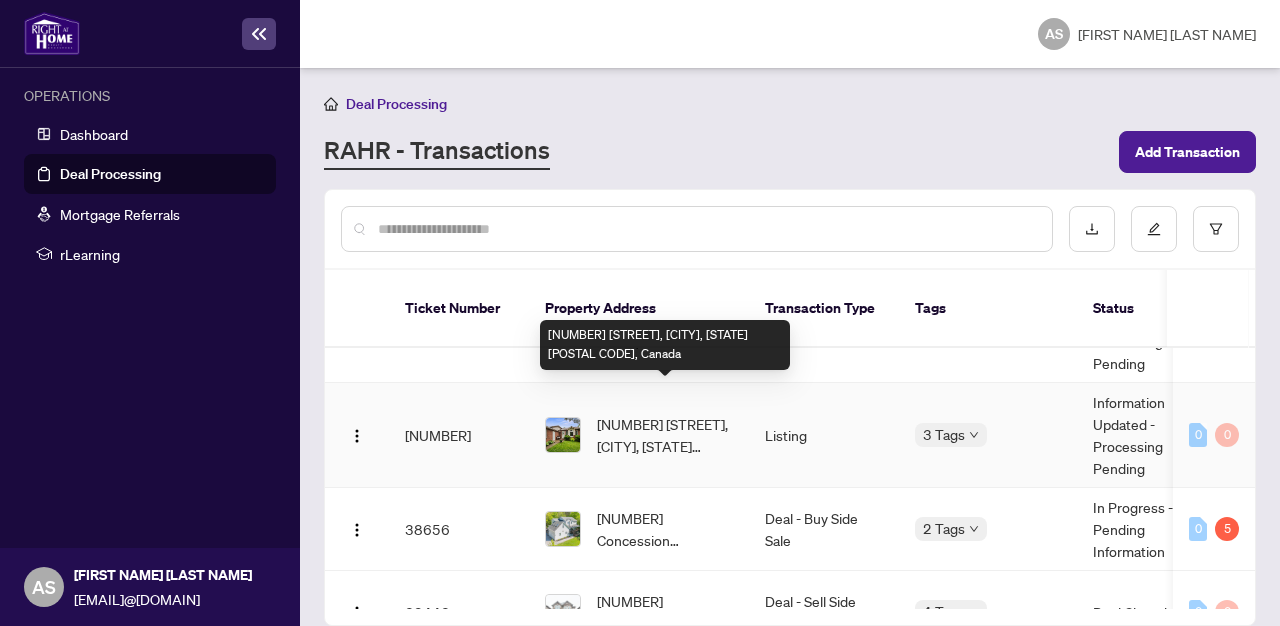scroll, scrollTop: 901, scrollLeft: 0, axis: vertical 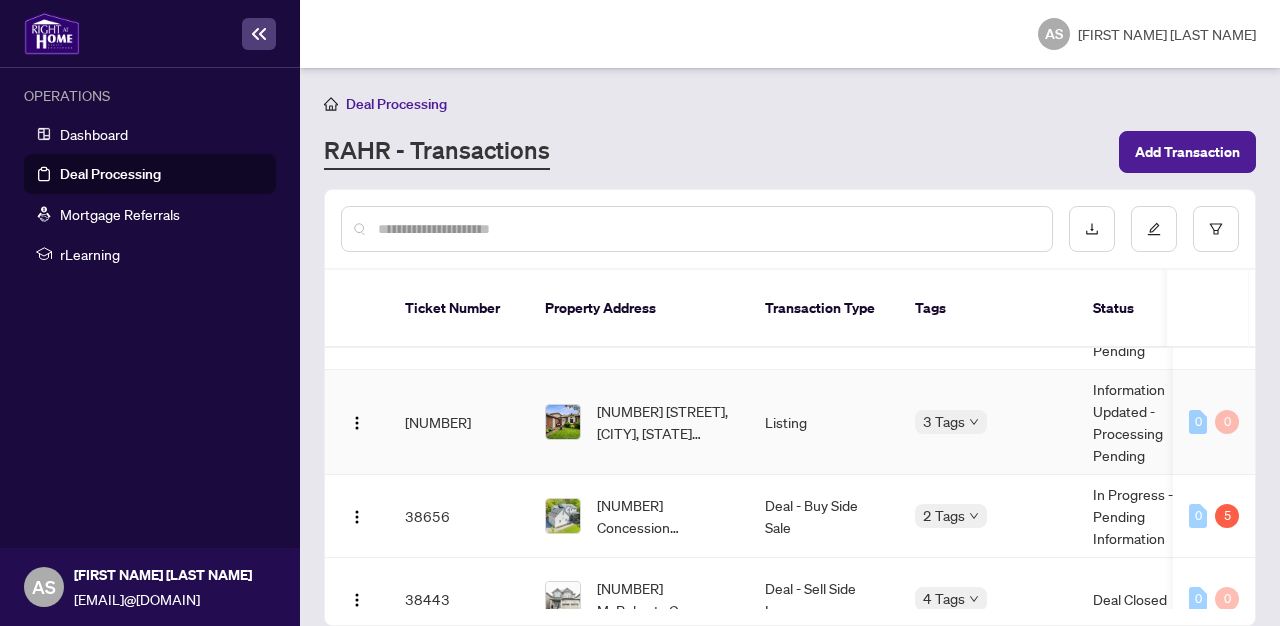 click on "[NUMBER]" at bounding box center (459, 422) 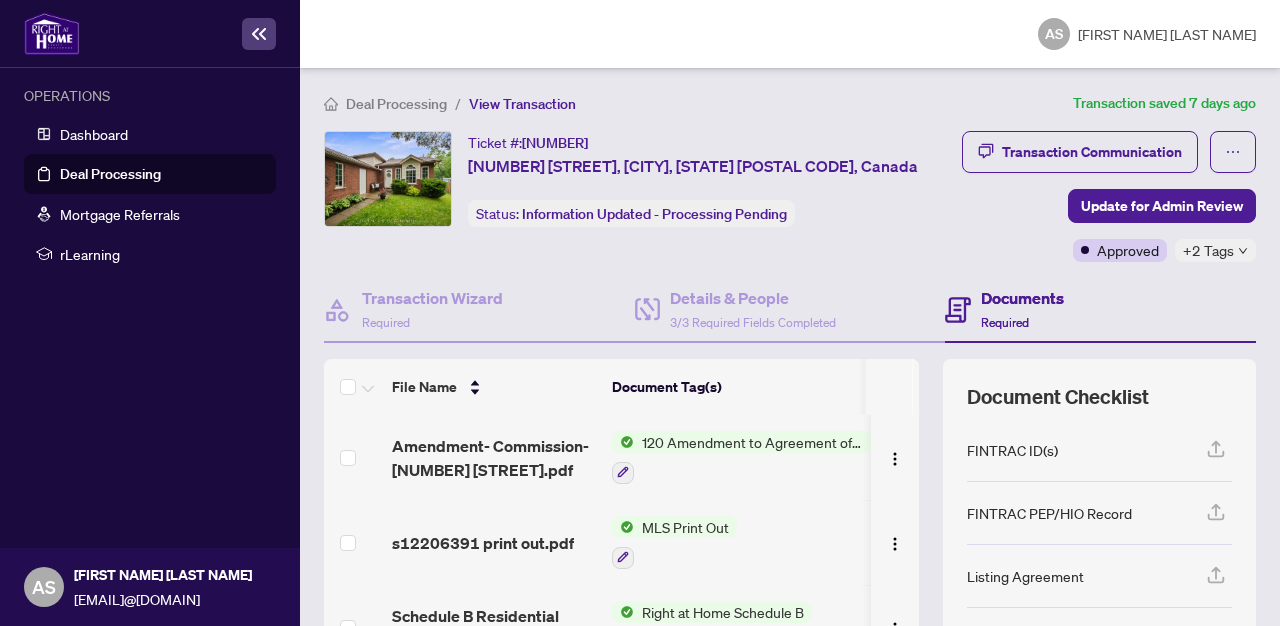 click on "MLS Print Out" at bounding box center (685, 527) 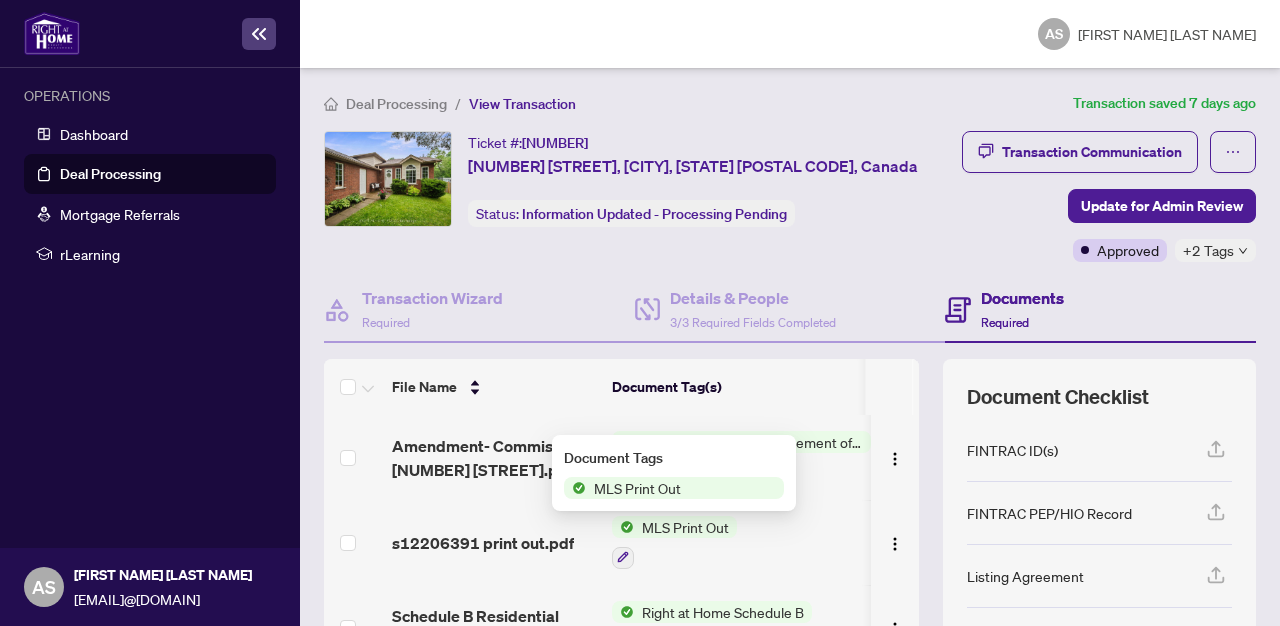 click on "MLS Print Out" at bounding box center (637, 488) 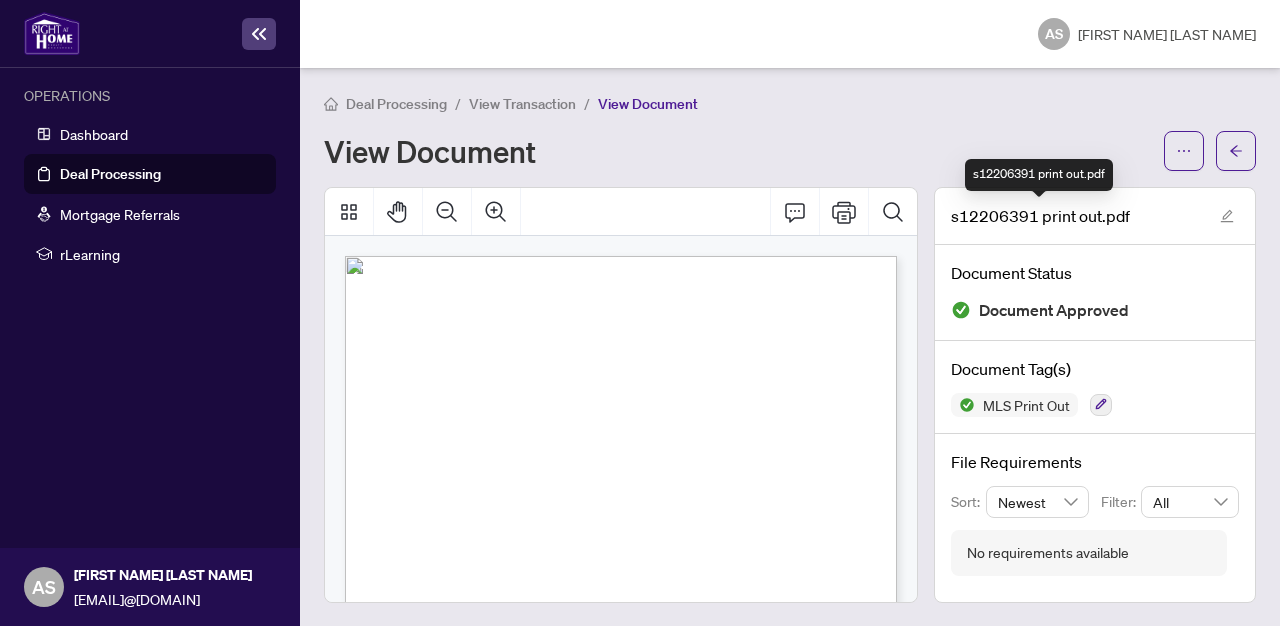 click on "s12206391 print out.pdf" at bounding box center (1040, 216) 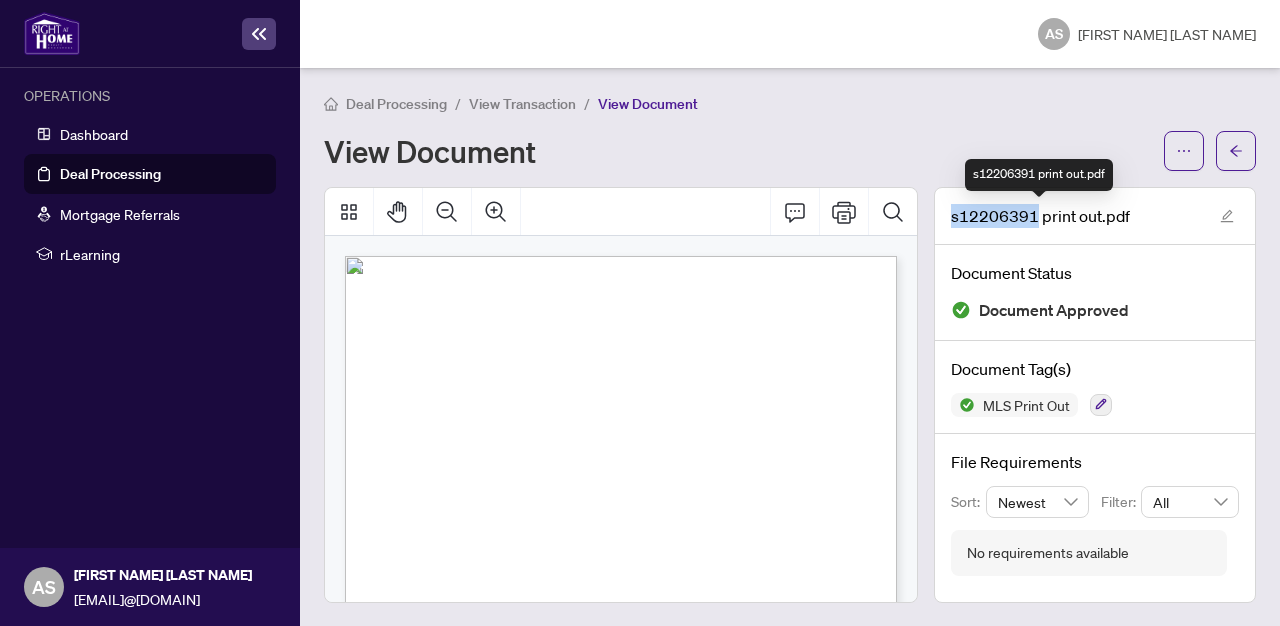 click on "s12206391 print out.pdf" at bounding box center (1040, 216) 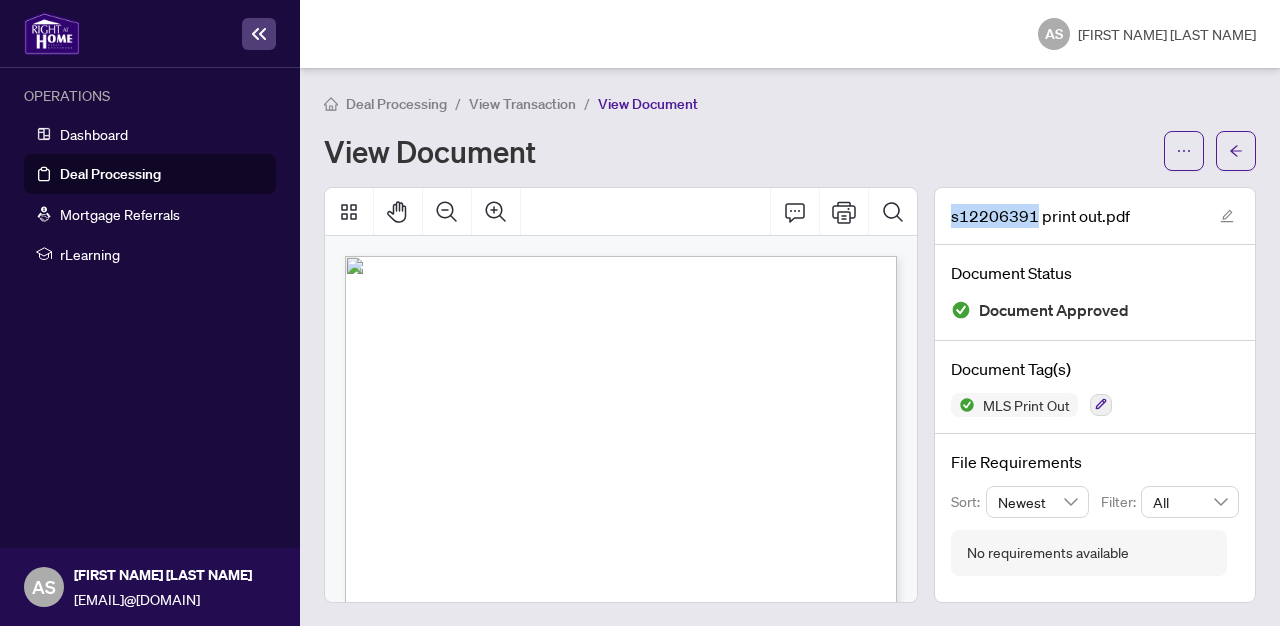 copy on "s[NUMBER]" 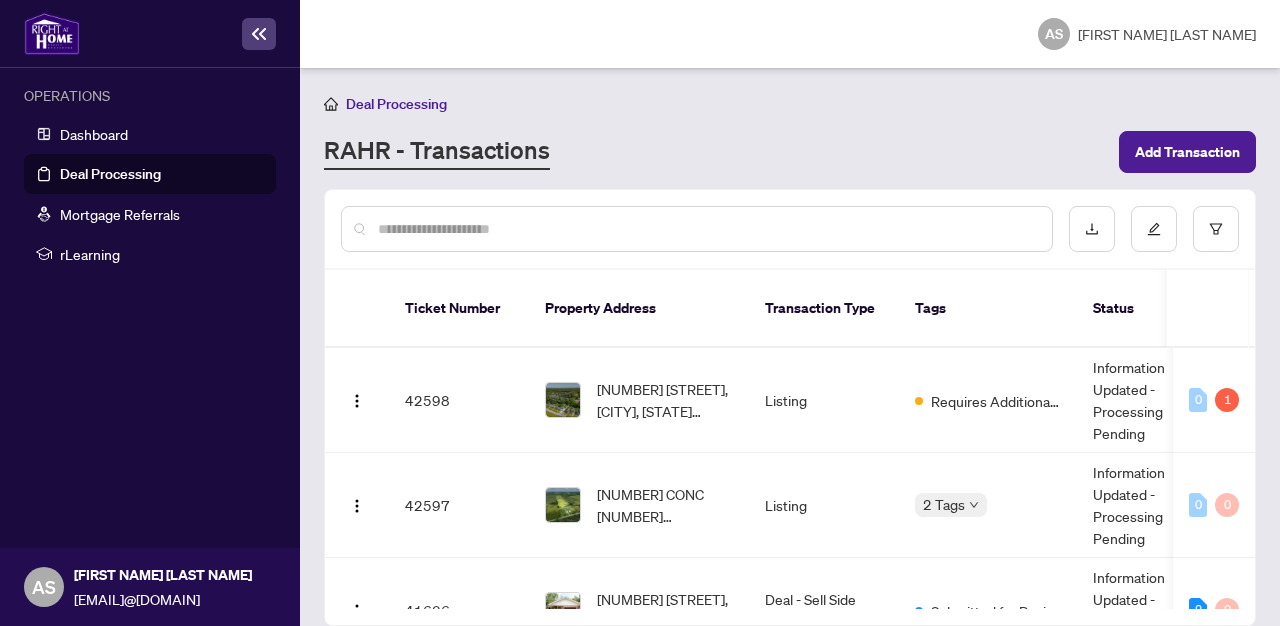 scroll, scrollTop: 0, scrollLeft: 0, axis: both 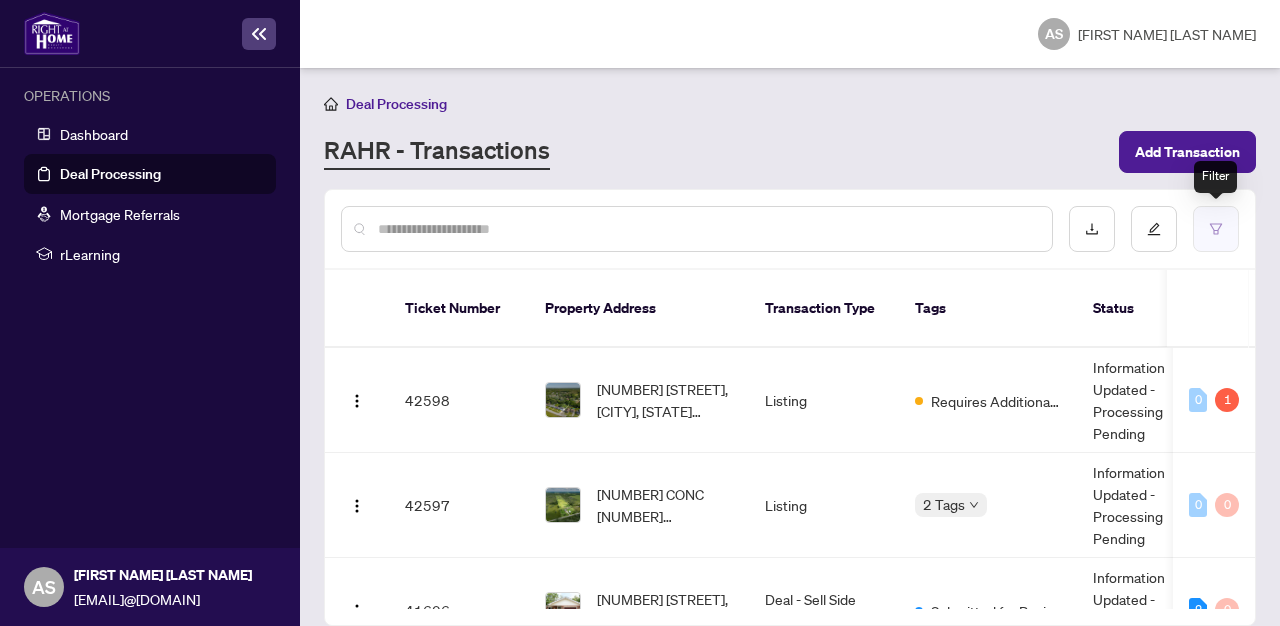 click 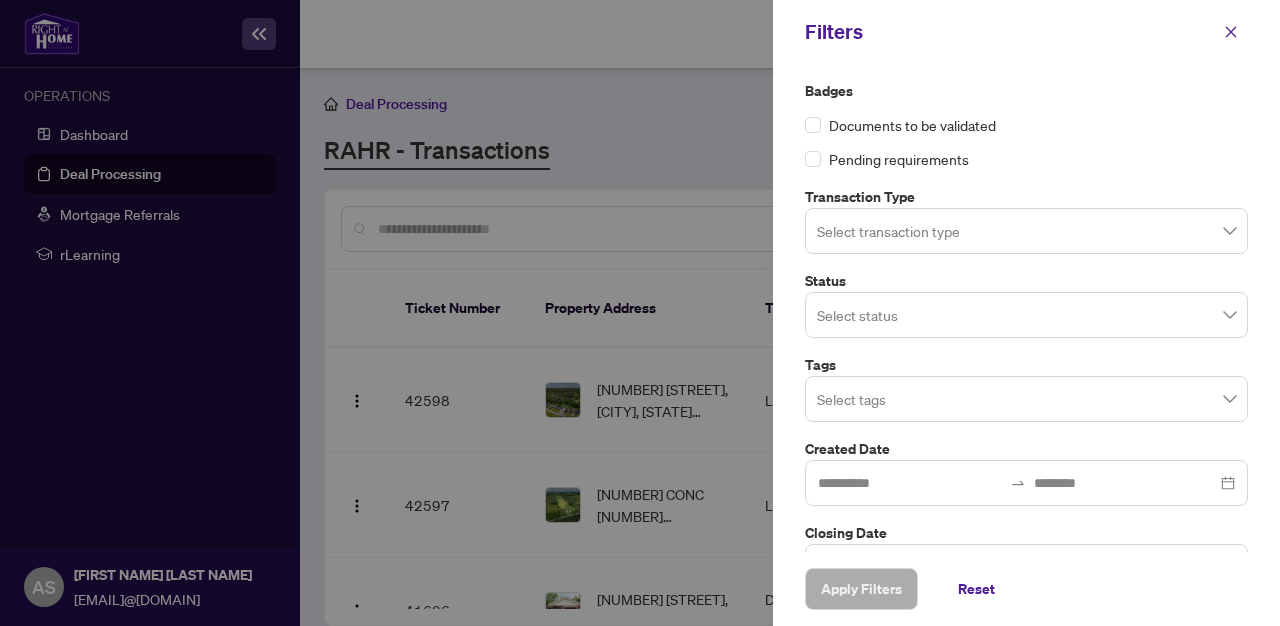 click at bounding box center (1026, 230) 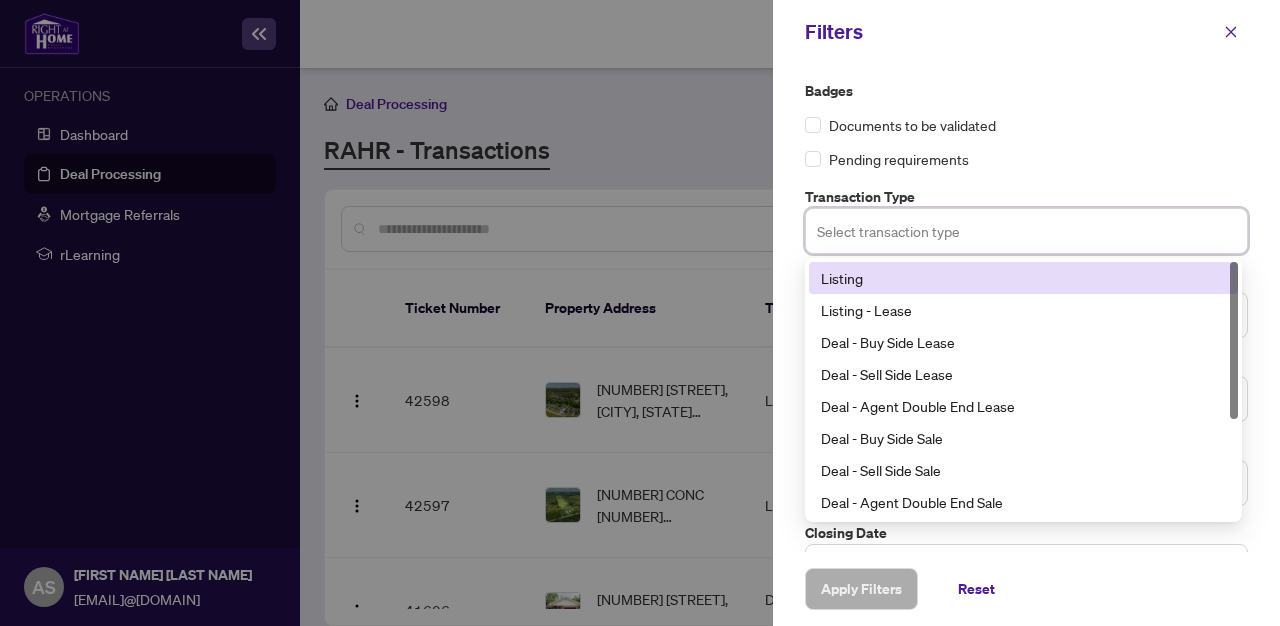 click on "Listing" at bounding box center (1023, 278) 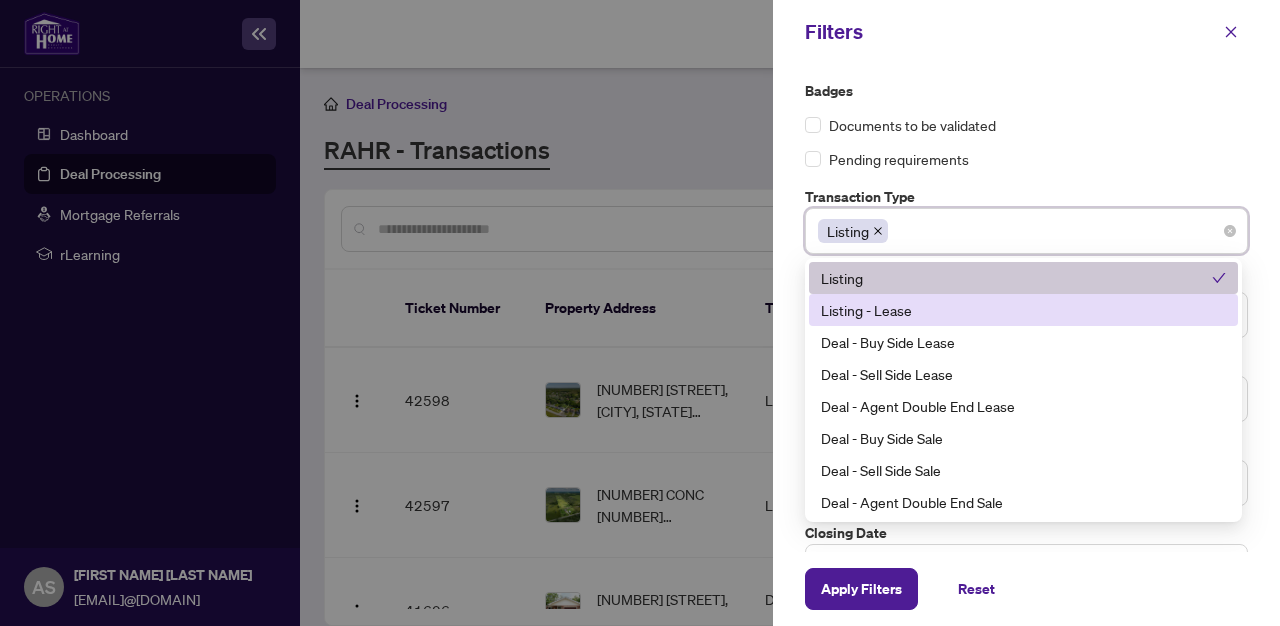 click on "Listing - Lease" at bounding box center (1023, 310) 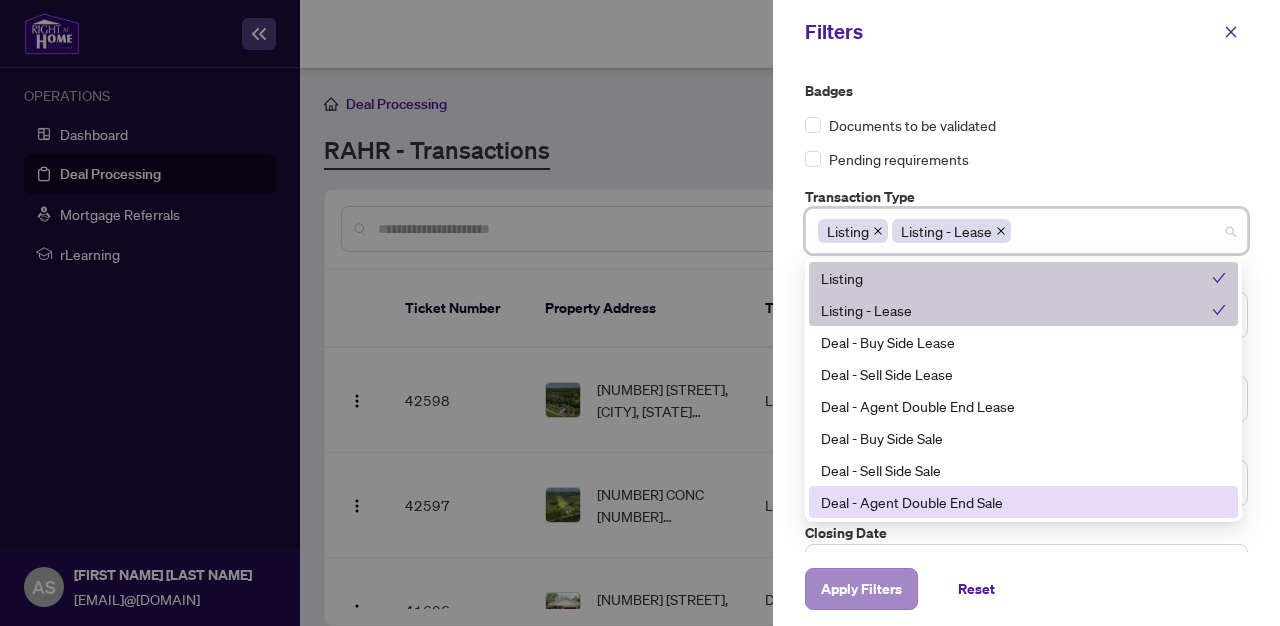 click on "Apply Filters" at bounding box center (861, 589) 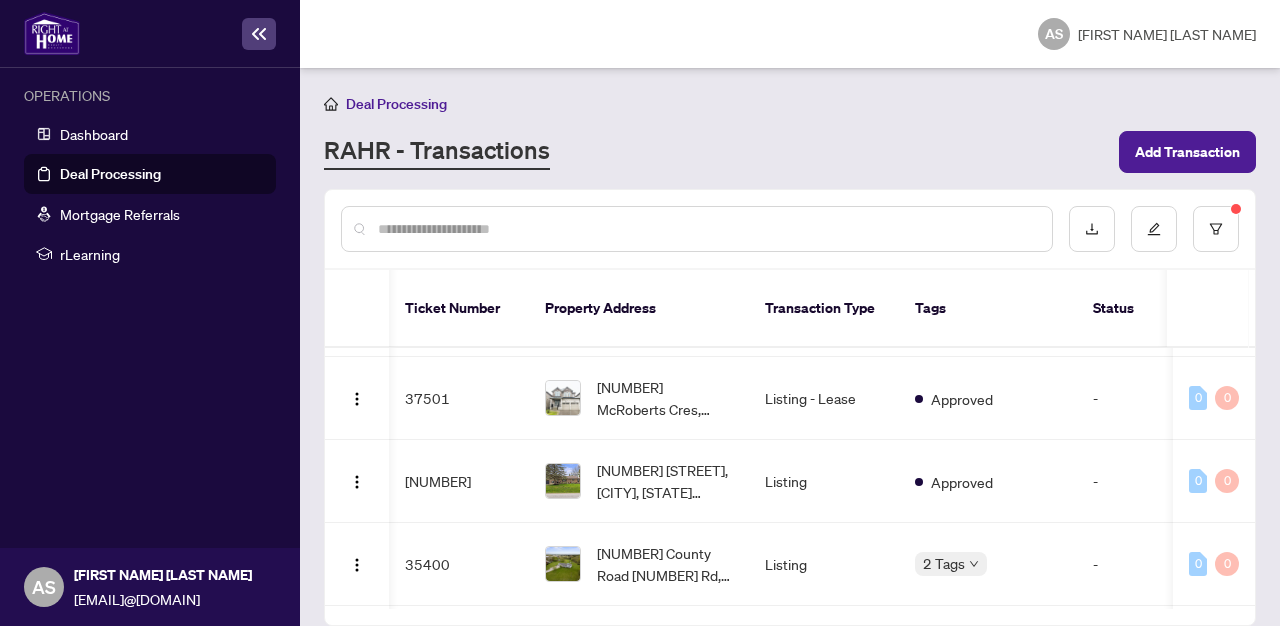 scroll, scrollTop: 636, scrollLeft: 1, axis: both 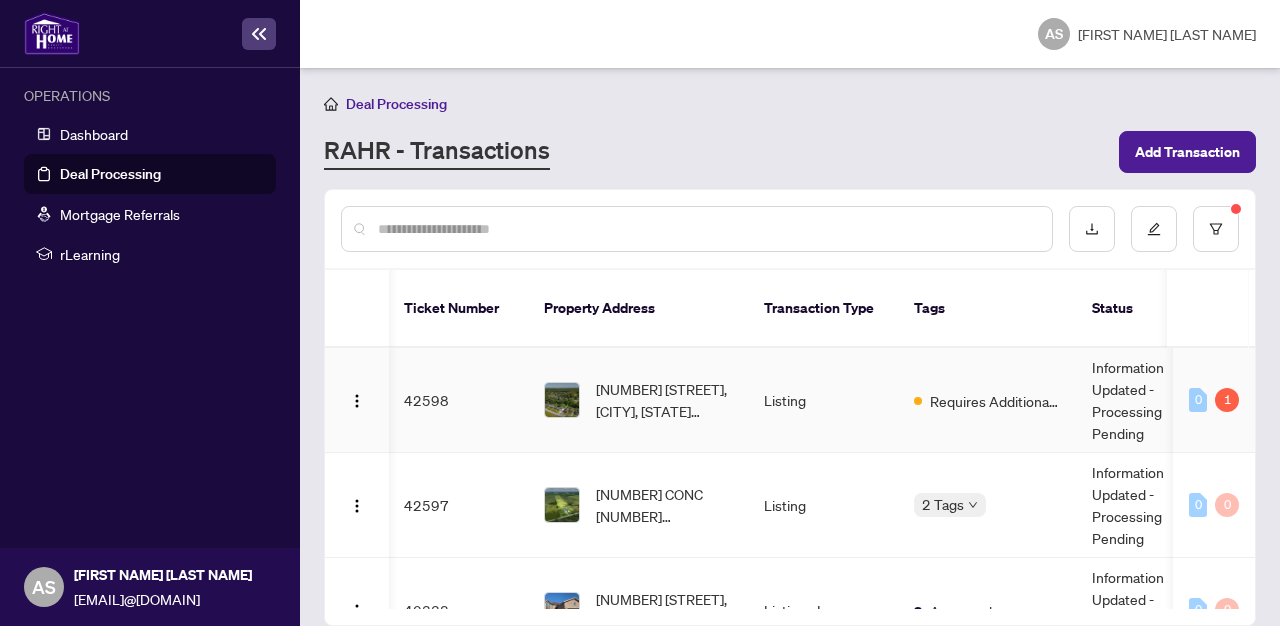 click on "42598" at bounding box center [458, 400] 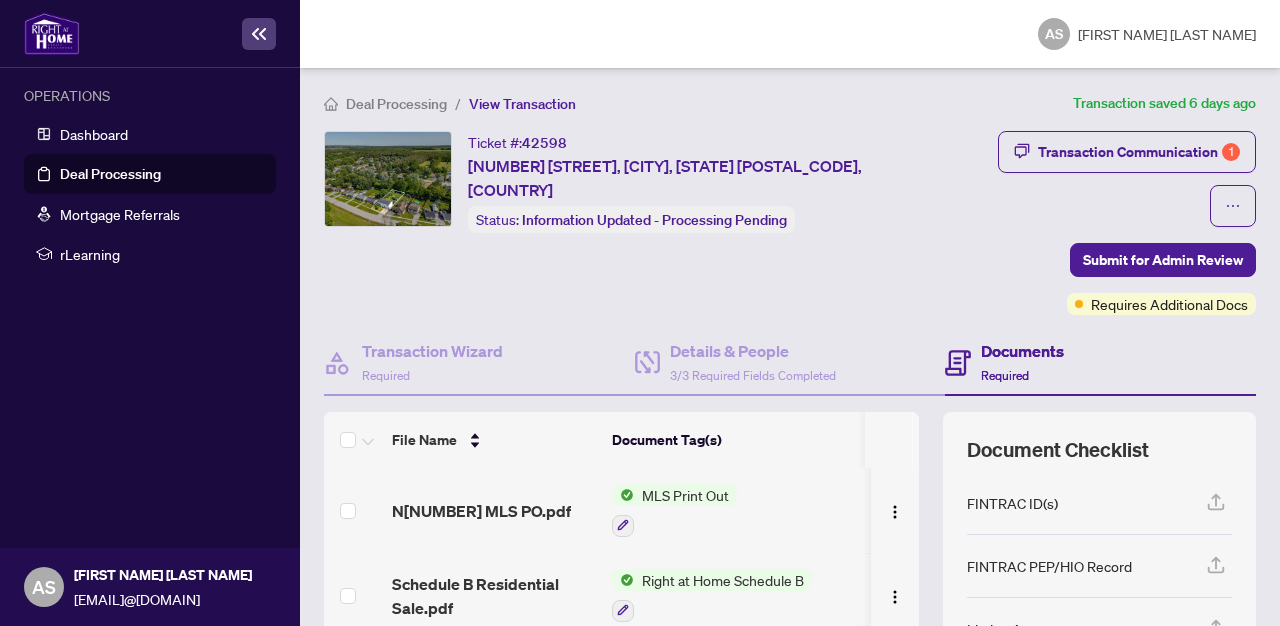 click on "MLS Print Out" at bounding box center [685, 495] 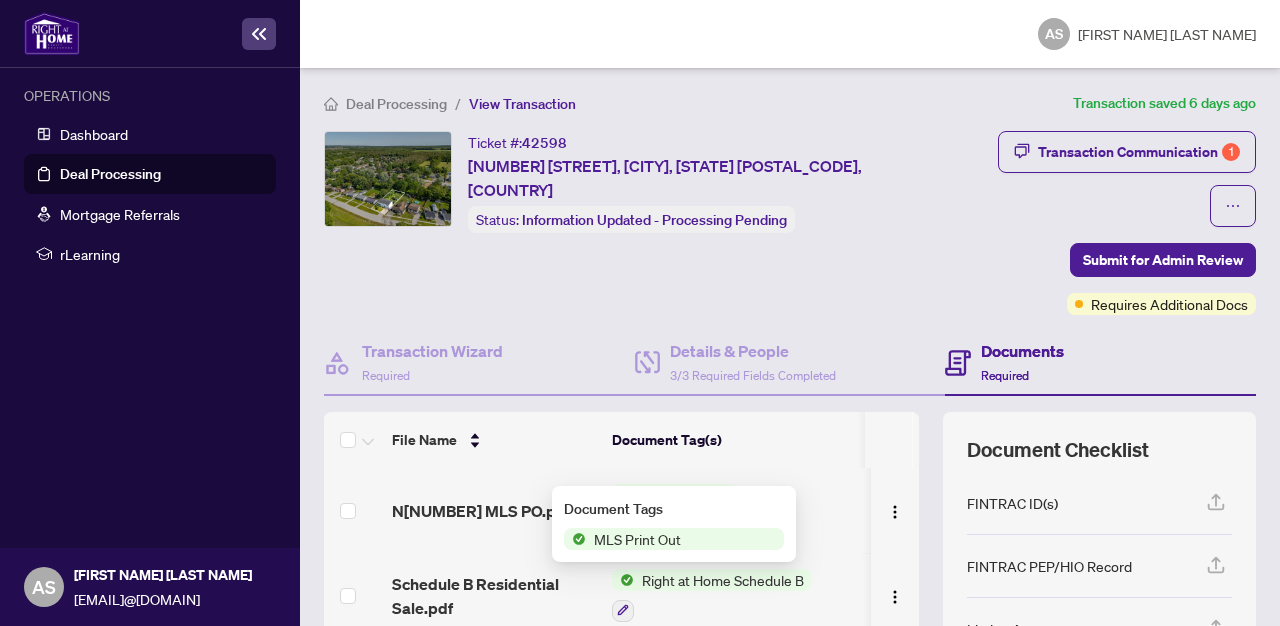 click on "MLS Print Out" at bounding box center (637, 539) 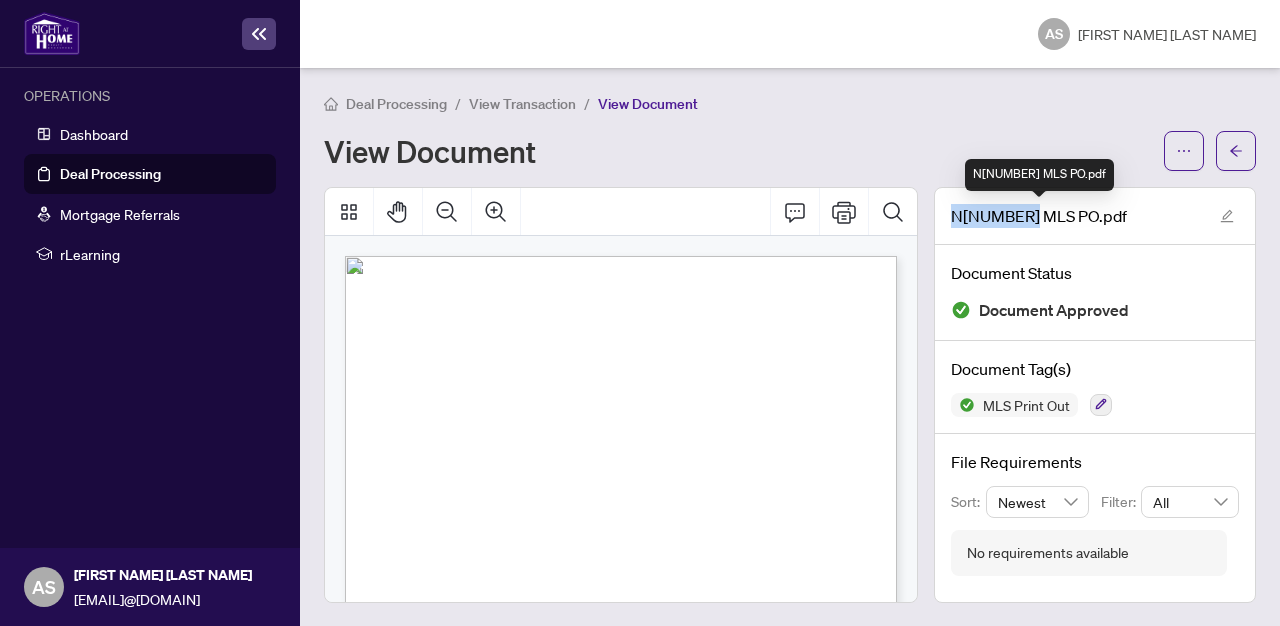 drag, startPoint x: 953, startPoint y: 214, endPoint x: 1041, endPoint y: 211, distance: 88.051125 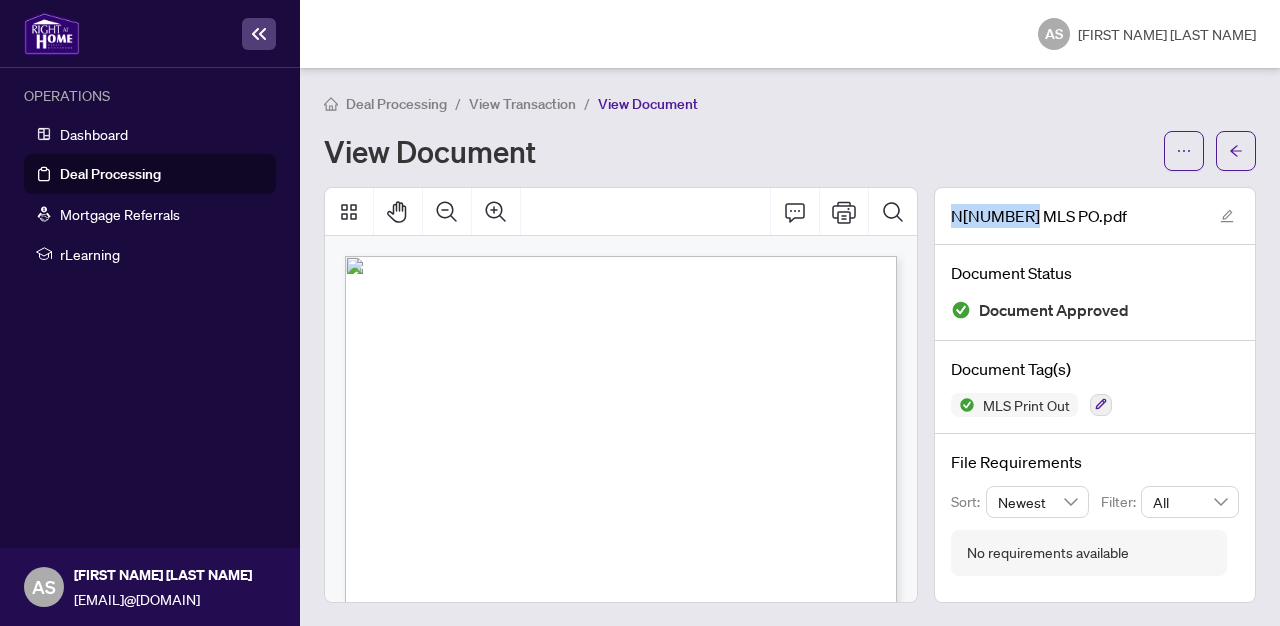copy on "N12266494" 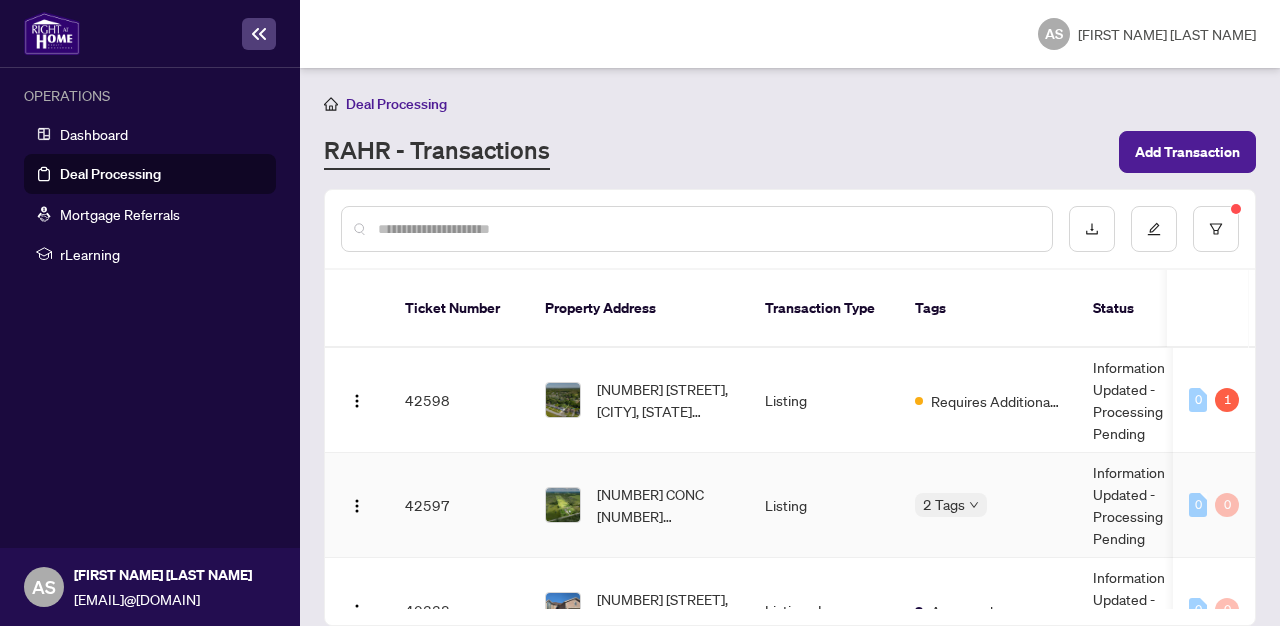 scroll, scrollTop: 0, scrollLeft: 0, axis: both 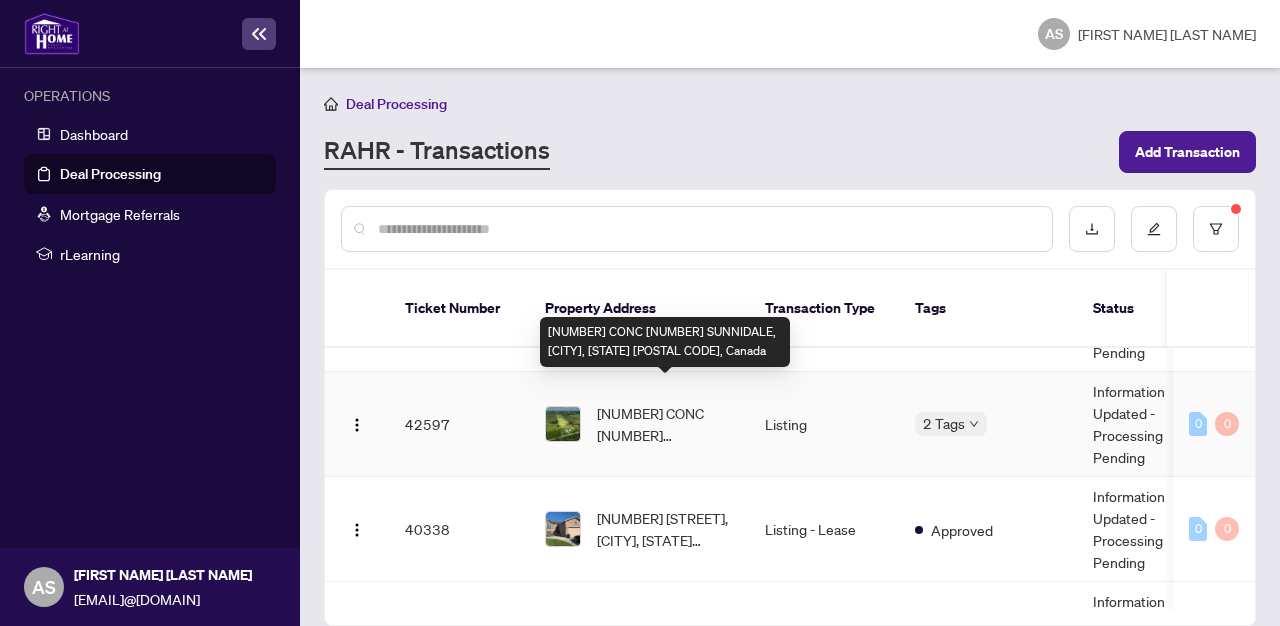 click on "[NUMBER] CONC [NUMBER] SUNNIDALE, [CITY], [STATE] [POSTAL CODE], Canada" at bounding box center (665, 424) 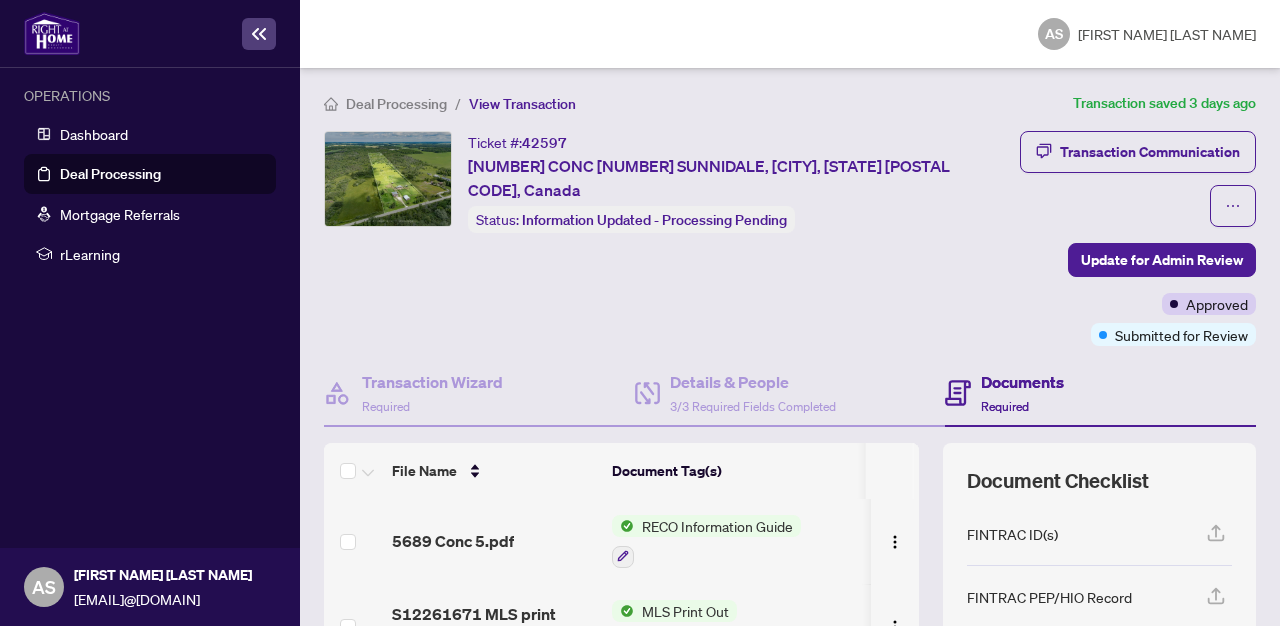 click on "MLS Print Out" at bounding box center [685, 611] 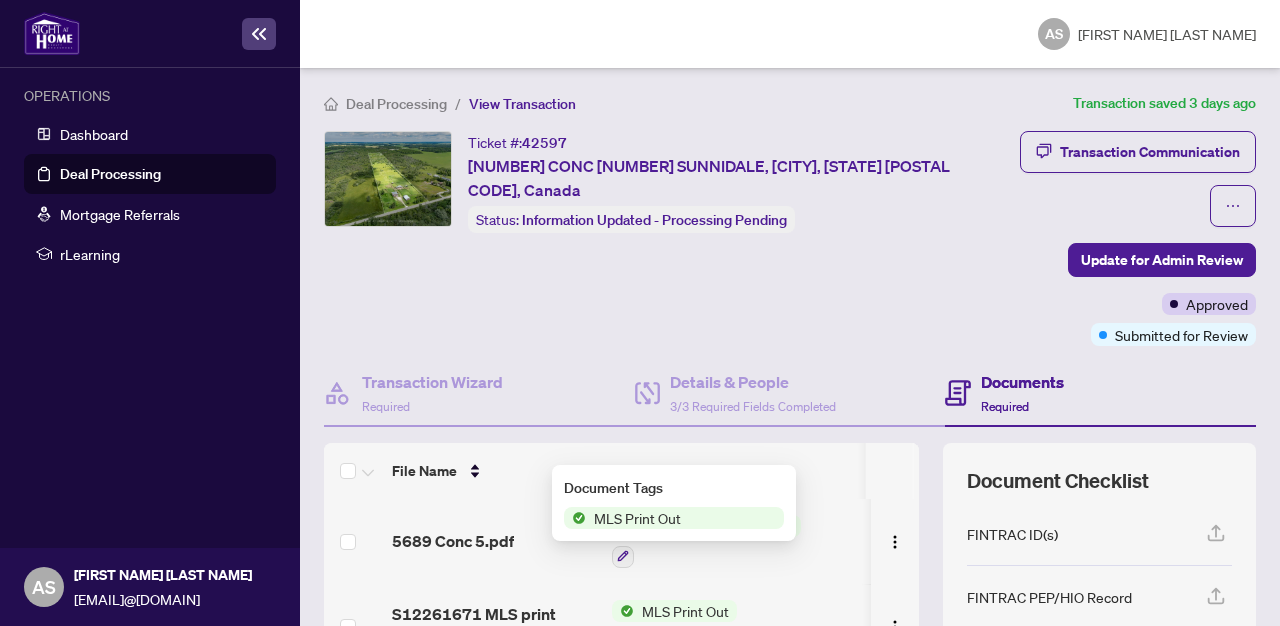 click on "MLS Print Out" at bounding box center [637, 518] 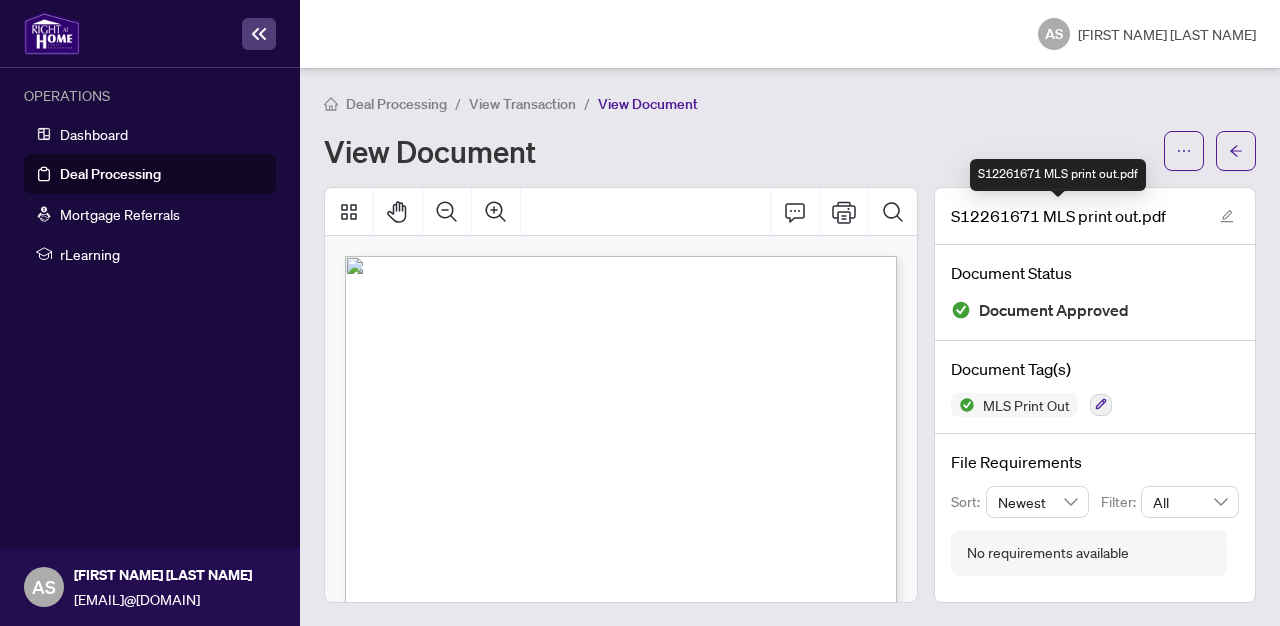 click on "S12261671 MLS print out.pdf" at bounding box center (1058, 216) 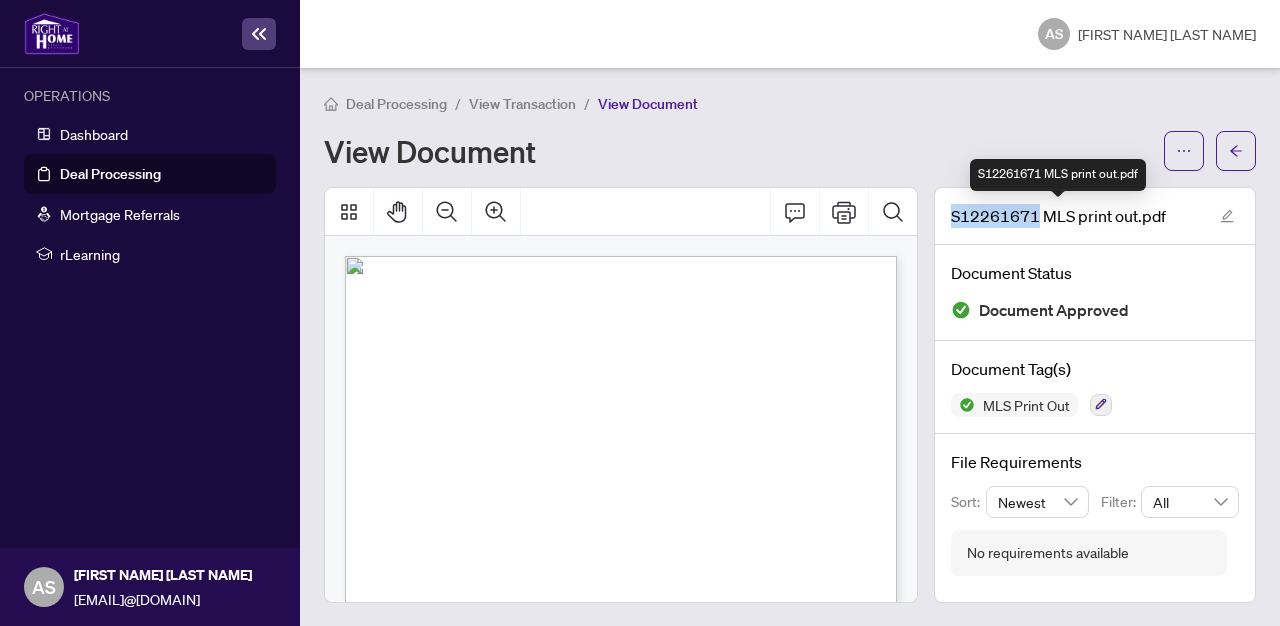 click on "S12261671 MLS print out.pdf" at bounding box center [1058, 216] 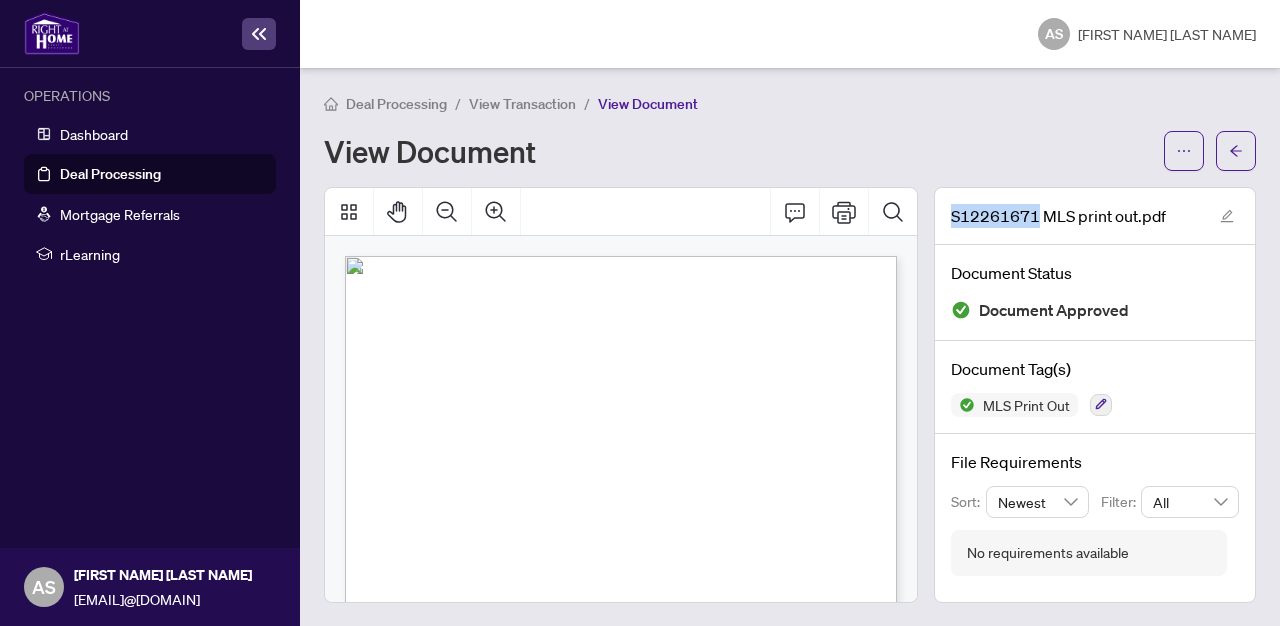 copy on "S12261671" 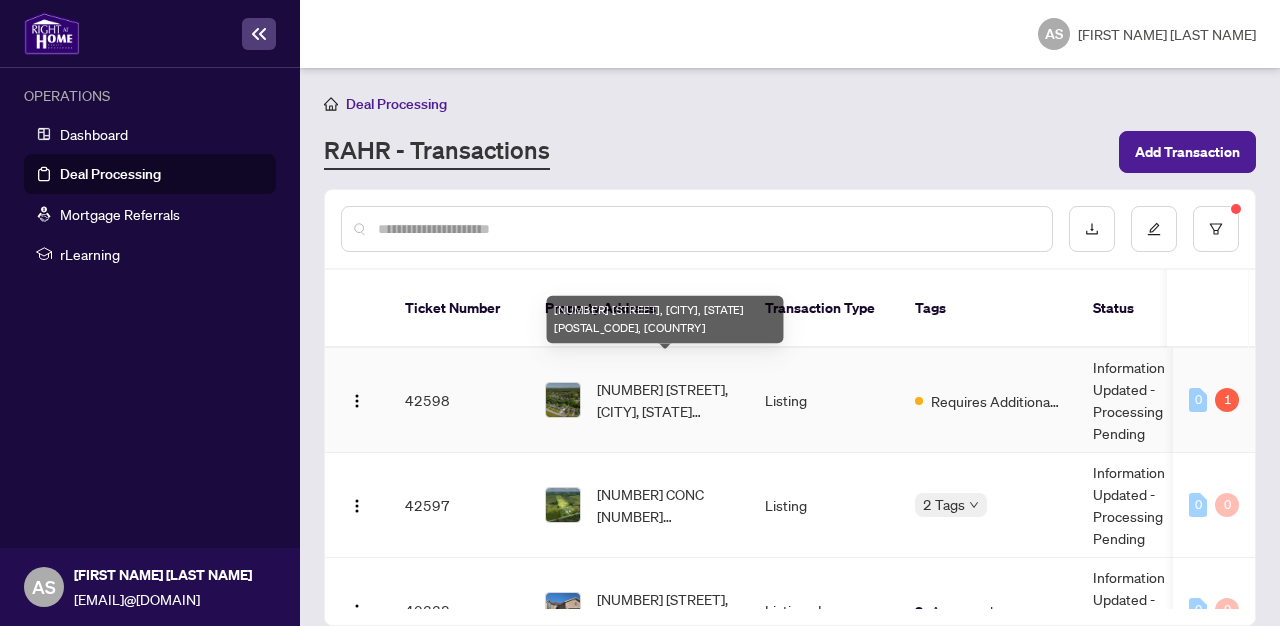 click on "[NUMBER] [STREET], [CITY], [STATE] [POSTAL_CODE], [COUNTRY]" at bounding box center [665, 400] 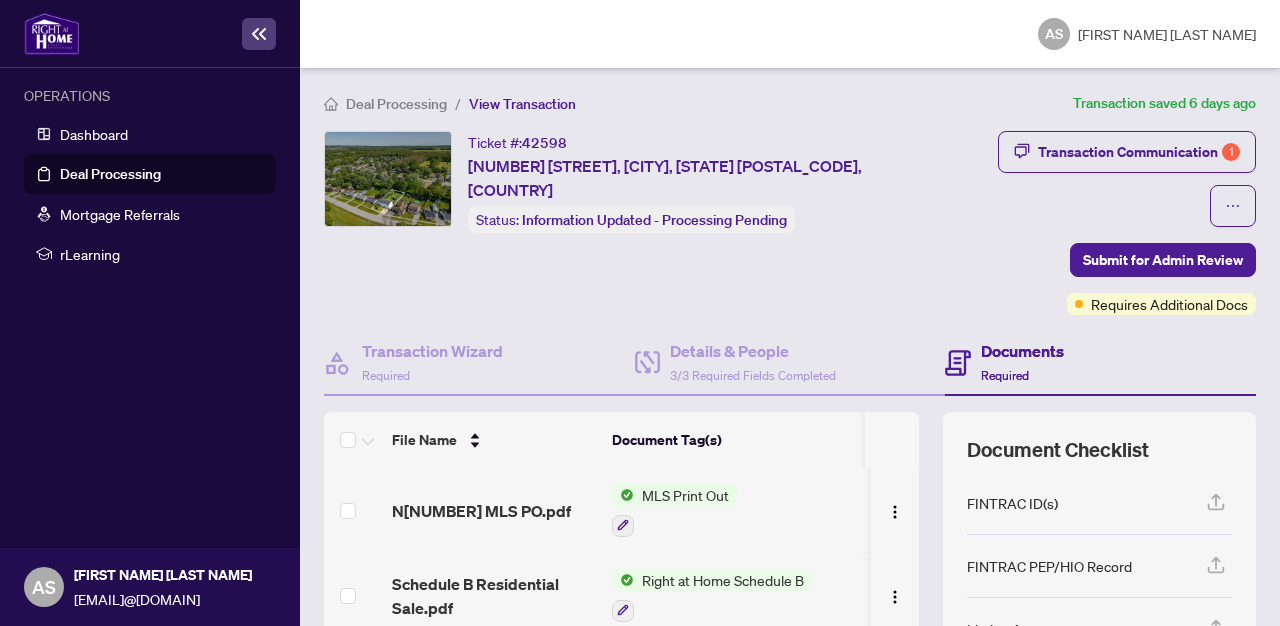 click on "Deal Processing" at bounding box center (110, 174) 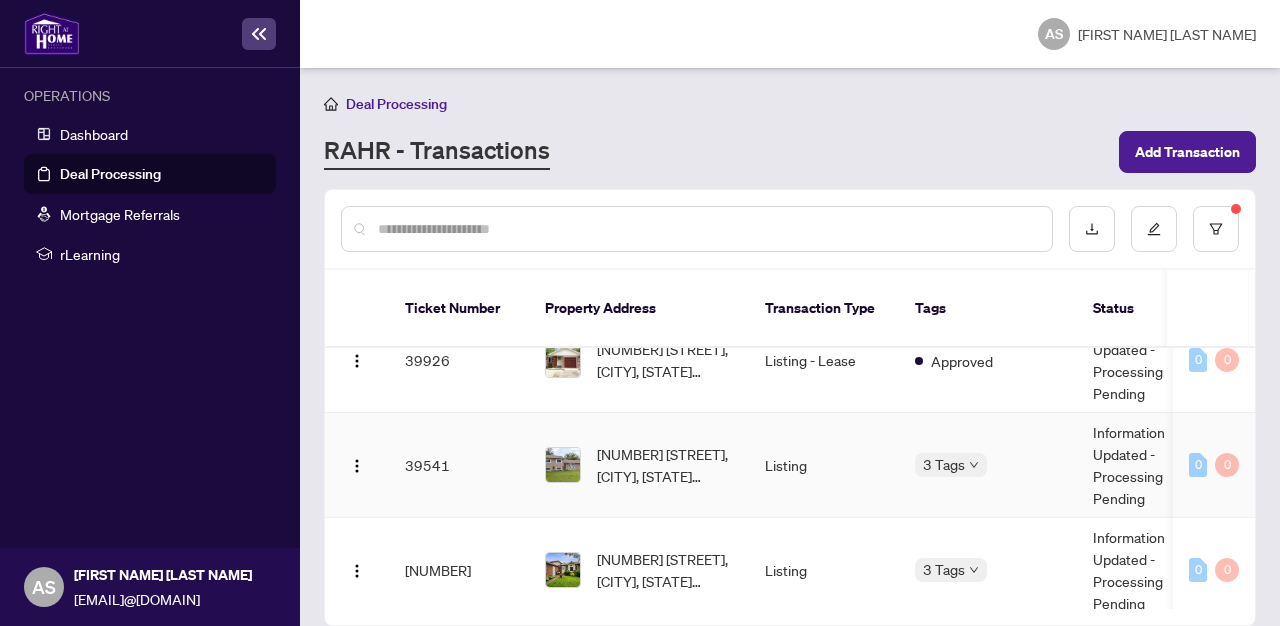 scroll, scrollTop: 359, scrollLeft: 0, axis: vertical 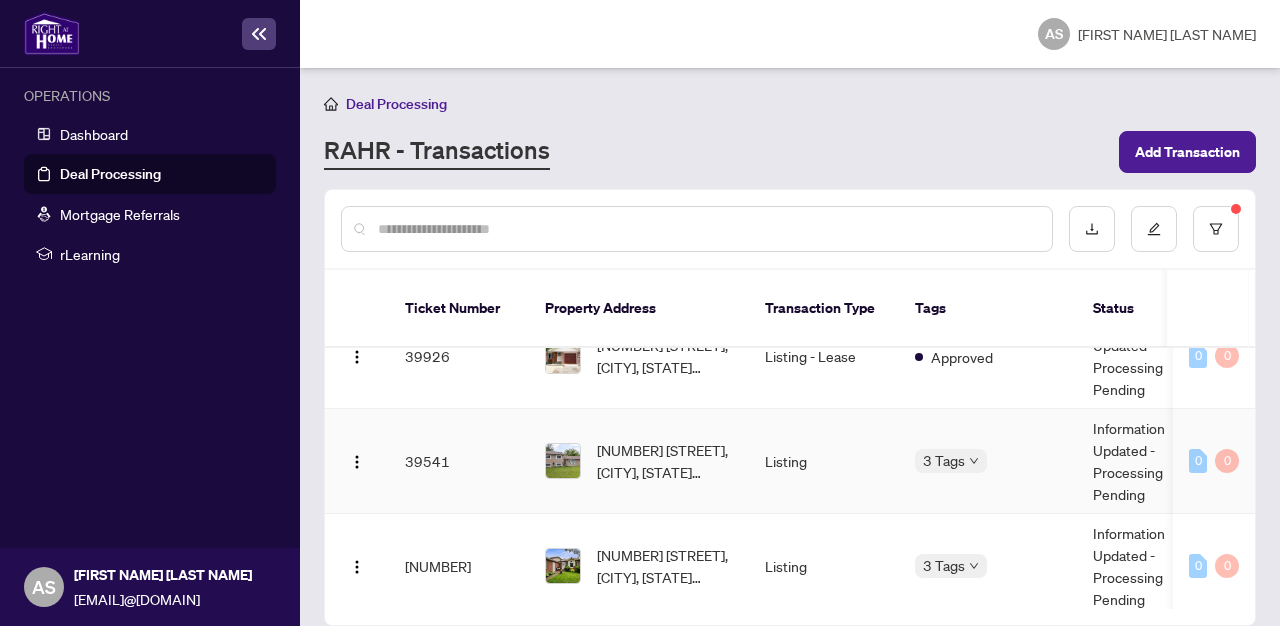 click on "39541" at bounding box center (459, 461) 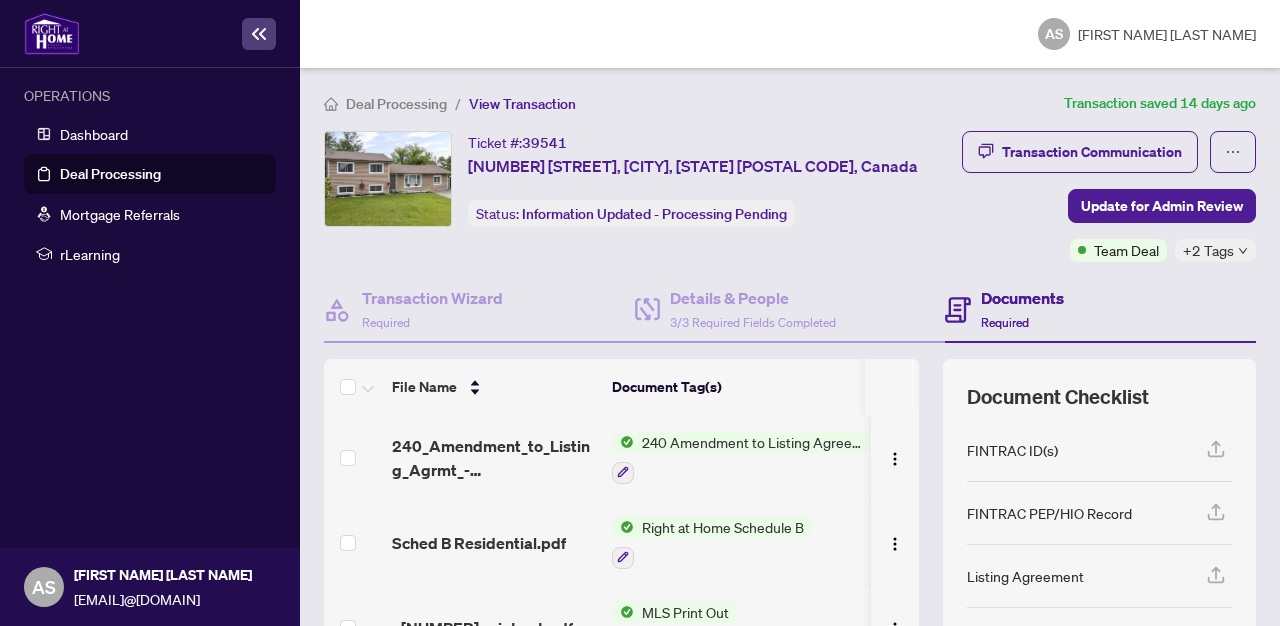 click on "MLS Print Out" at bounding box center [685, 612] 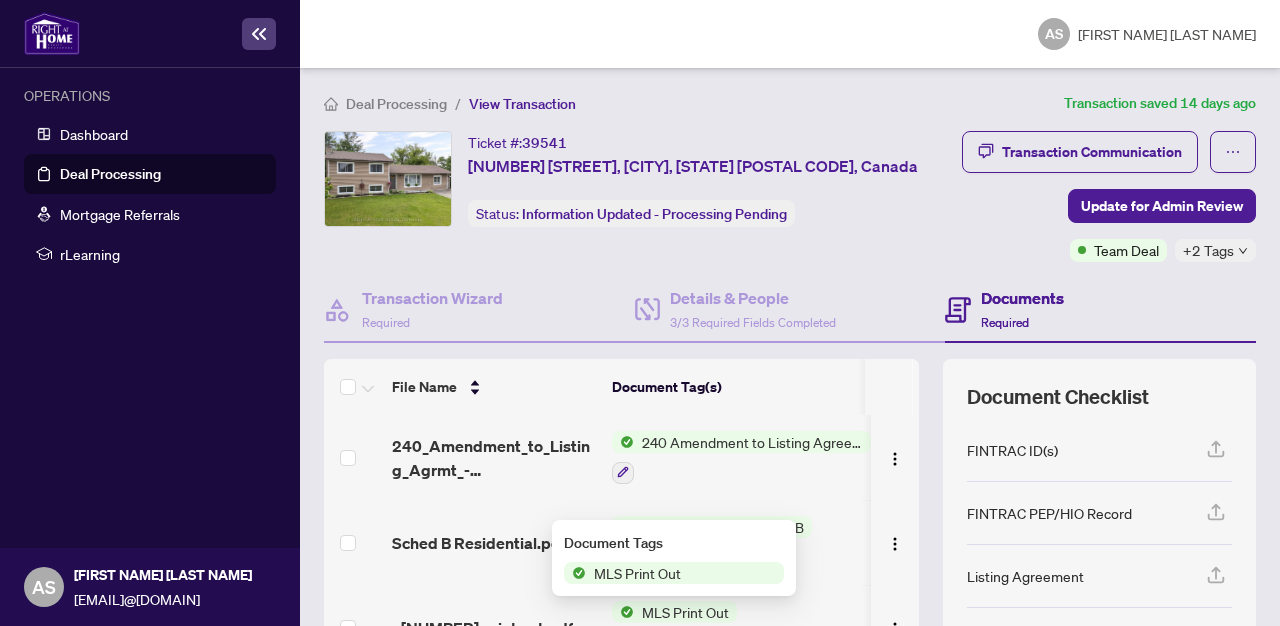click on "MLS Print Out" at bounding box center [637, 573] 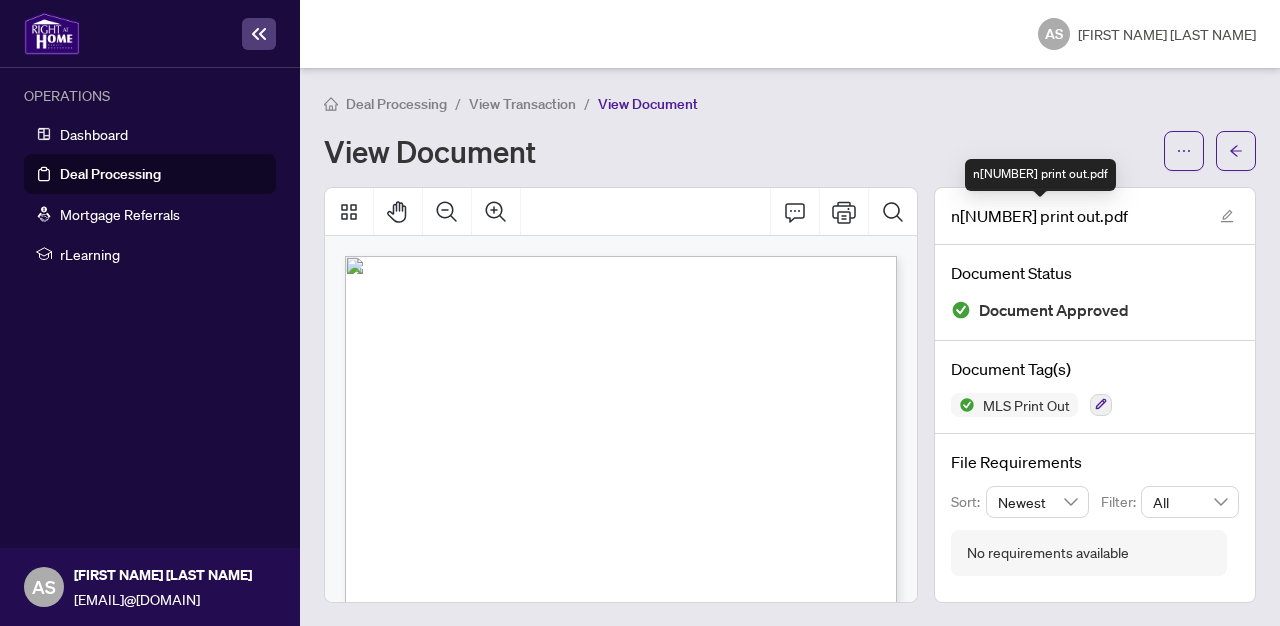click on "n[NUMBER] print out.pdf" at bounding box center [1039, 216] 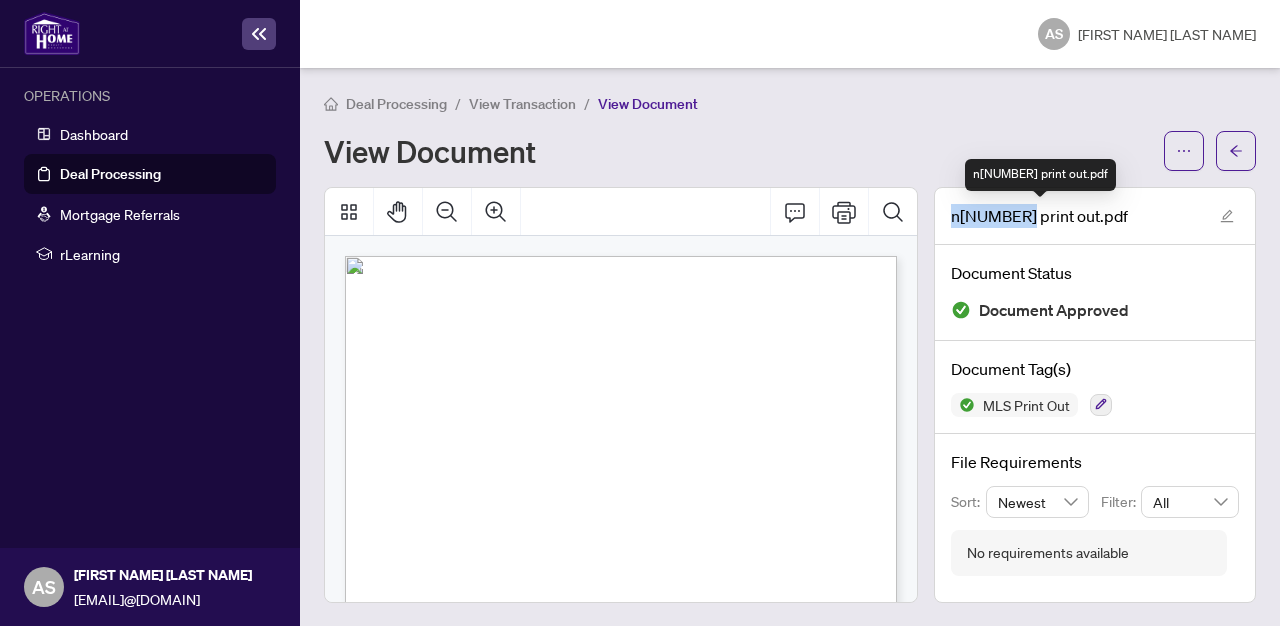 click on "n[NUMBER] print out.pdf" at bounding box center [1039, 216] 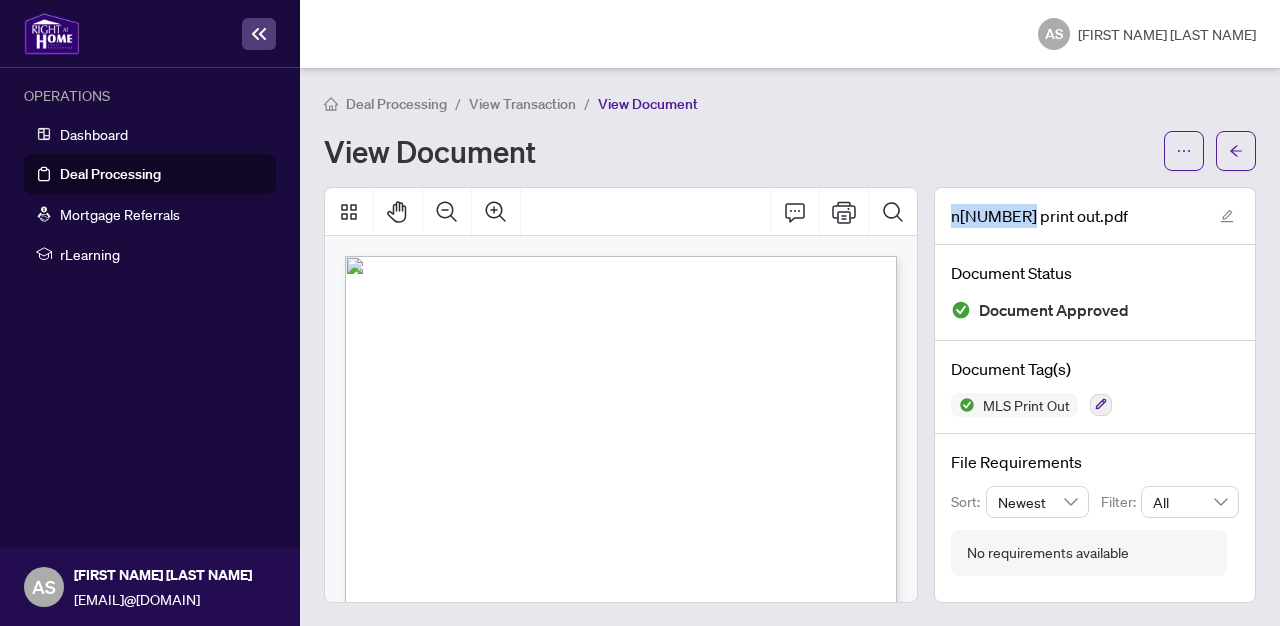copy on "n[NUMBER]" 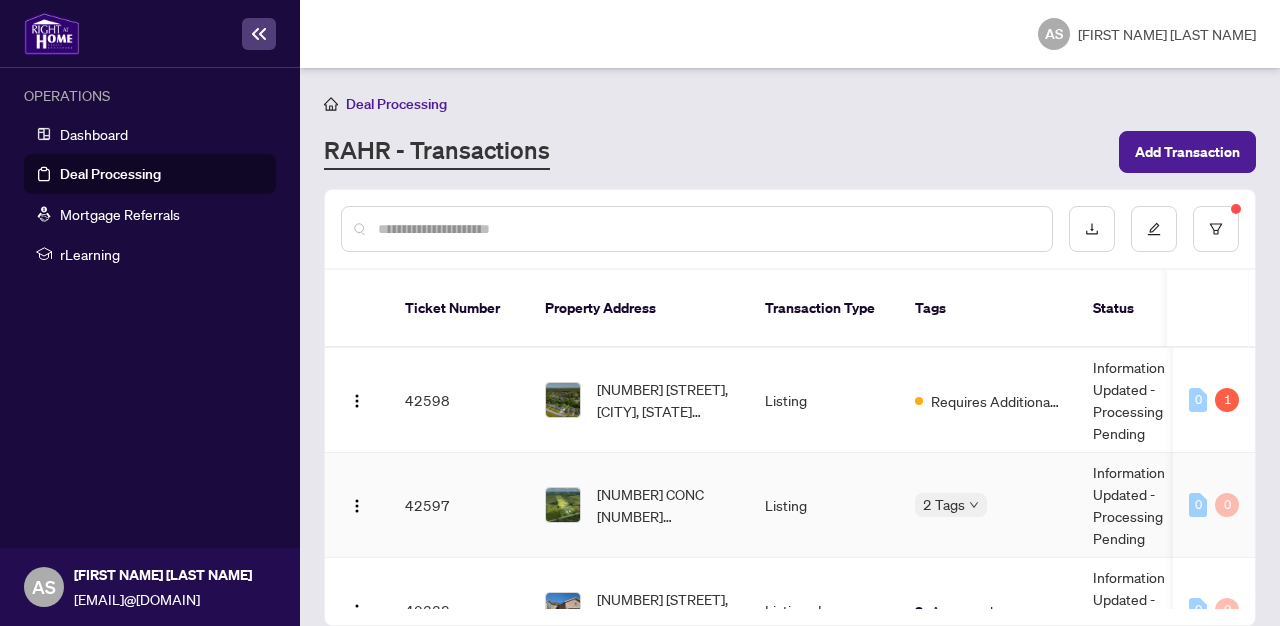 scroll, scrollTop: 0, scrollLeft: 0, axis: both 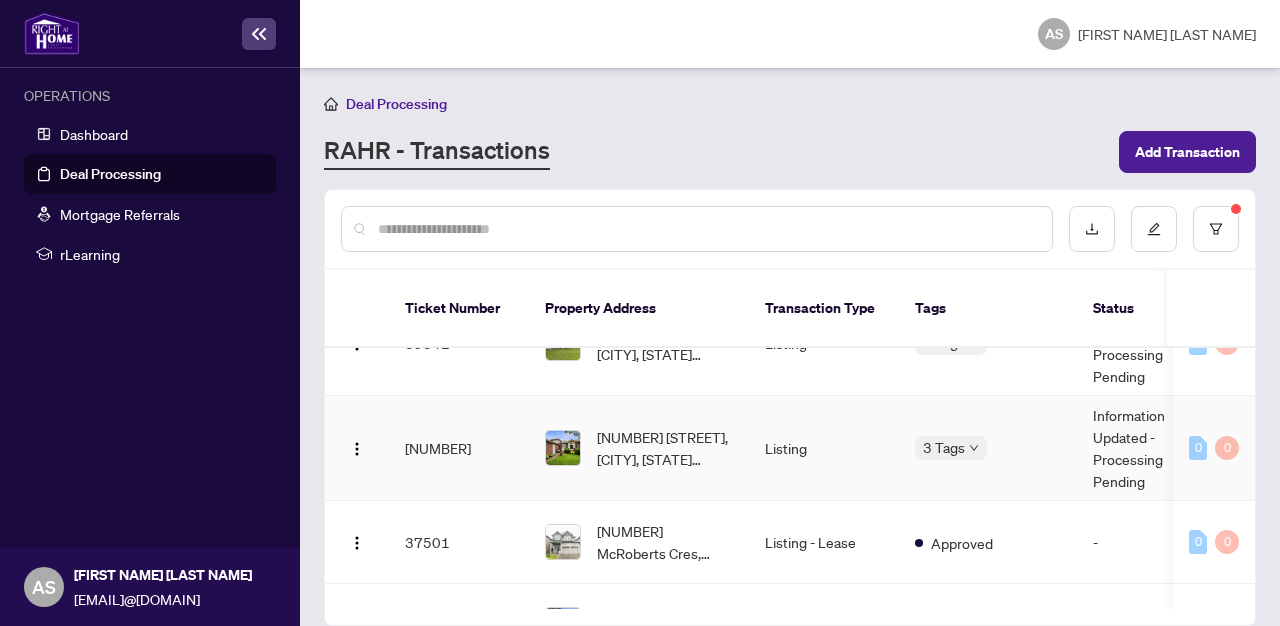 click on "[NUMBER]" at bounding box center [459, 448] 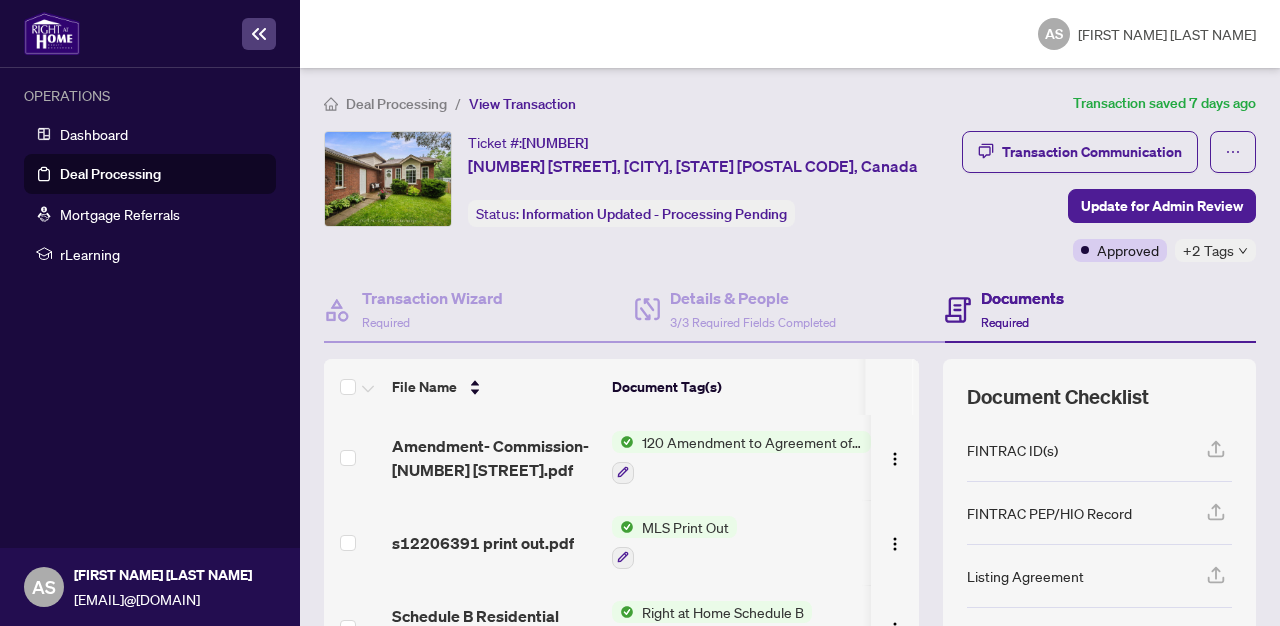 click on "MLS Print Out" at bounding box center (685, 527) 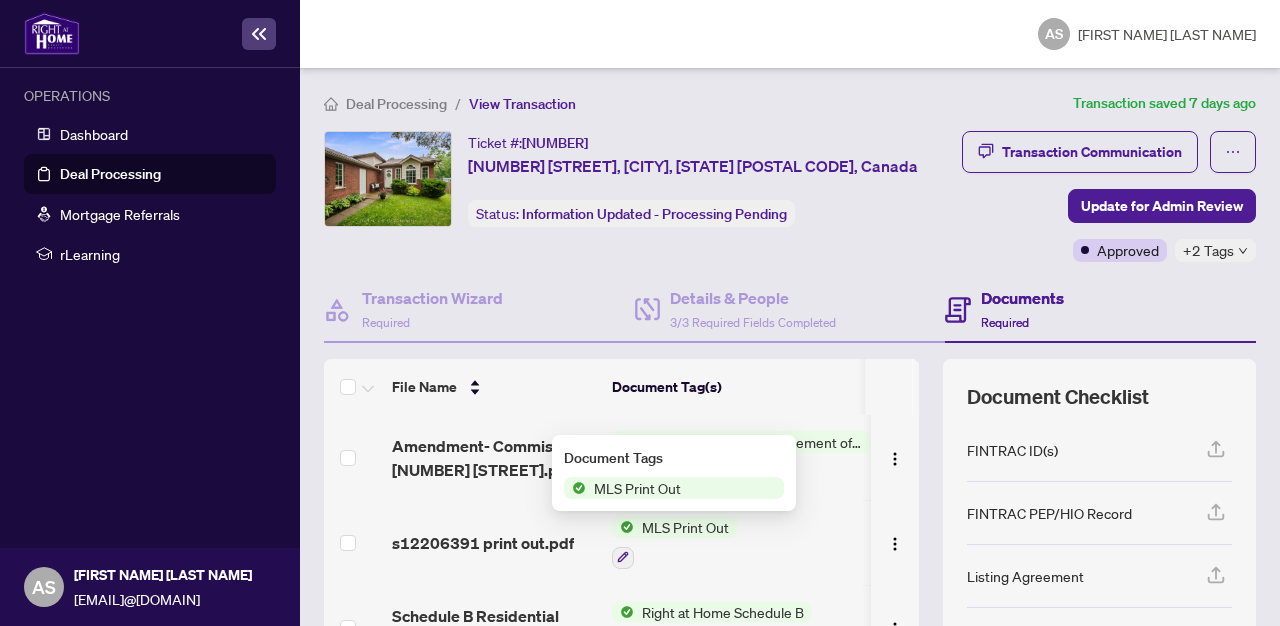 click on "MLS Print Out" at bounding box center (674, 488) 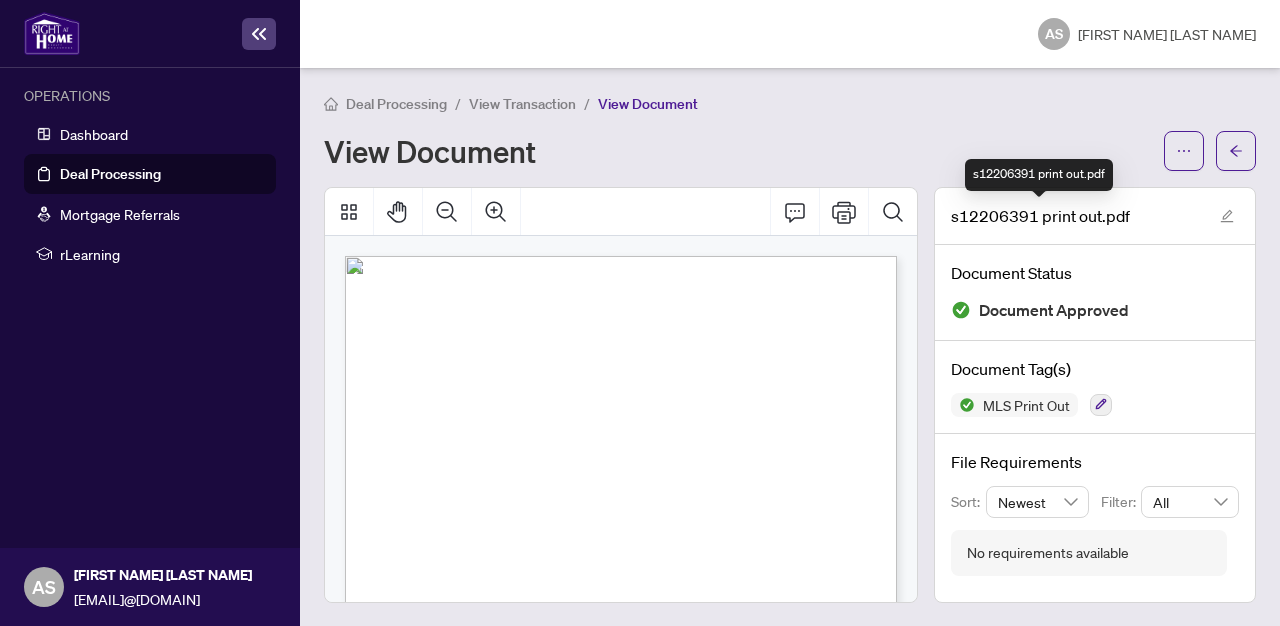 click on "s12206391 print out.pdf" at bounding box center (1040, 216) 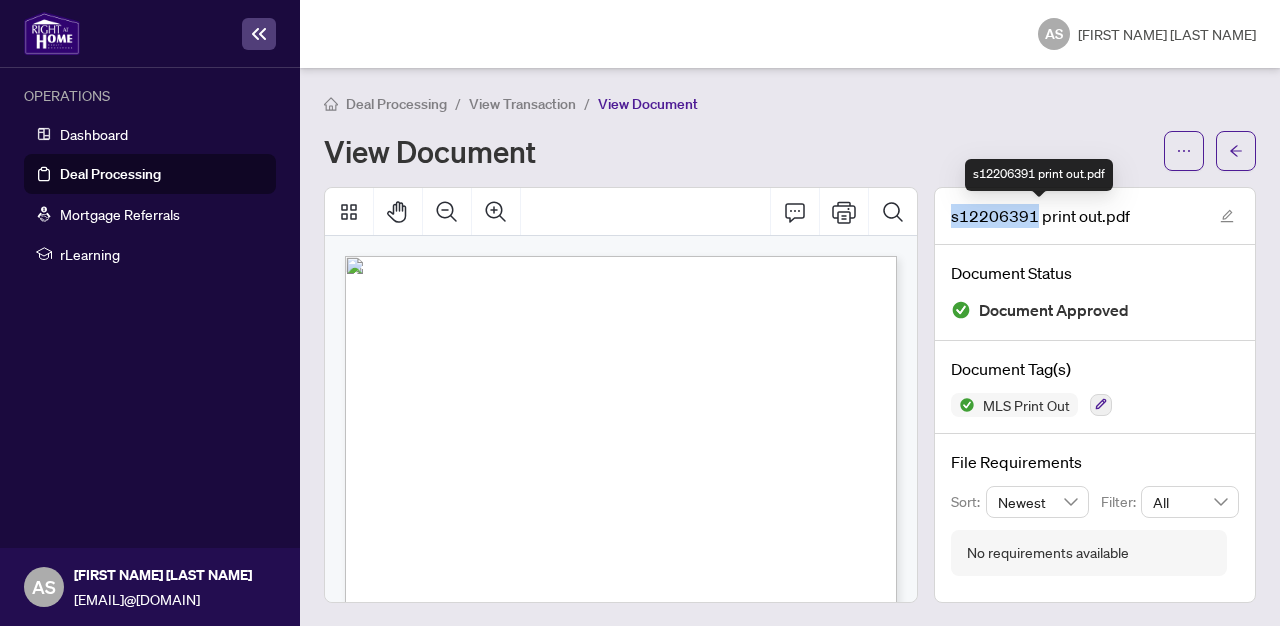 click on "s12206391 print out.pdf" at bounding box center [1040, 216] 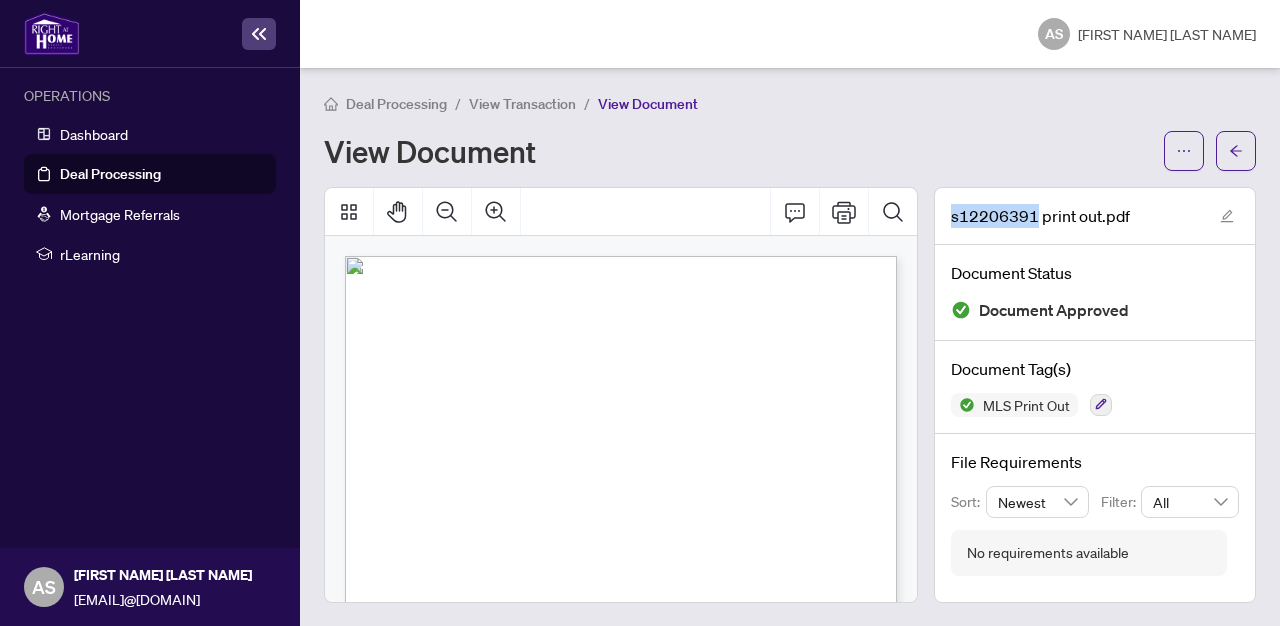 copy on "s[NUMBER]" 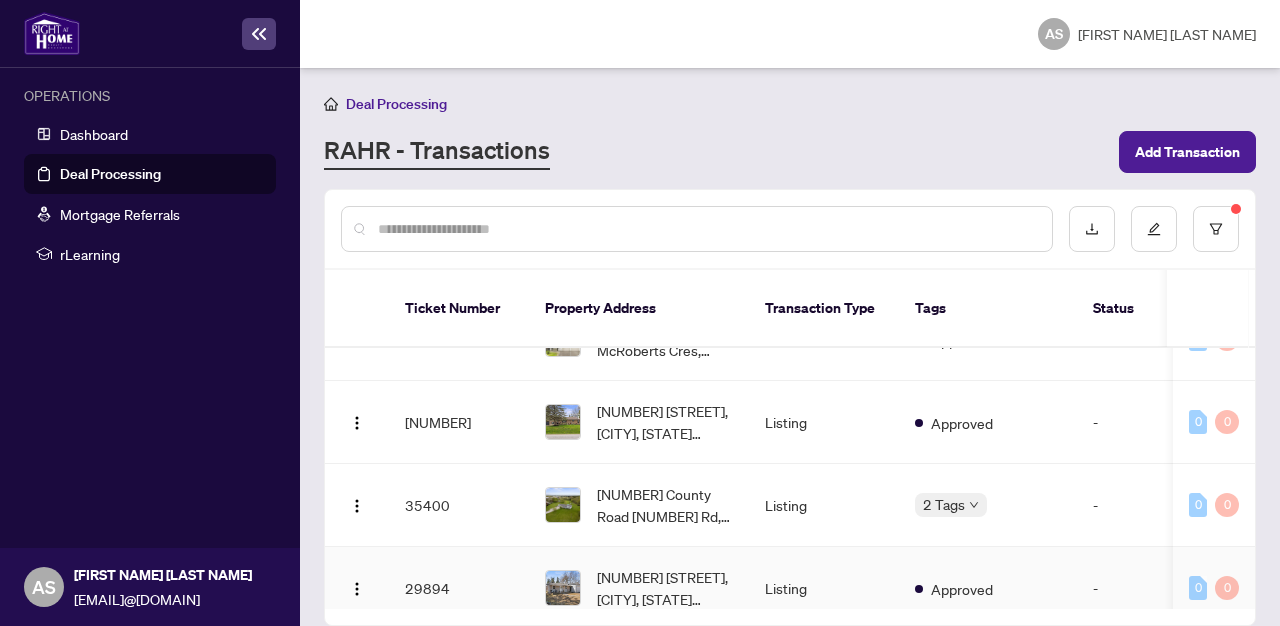 scroll, scrollTop: 689, scrollLeft: 0, axis: vertical 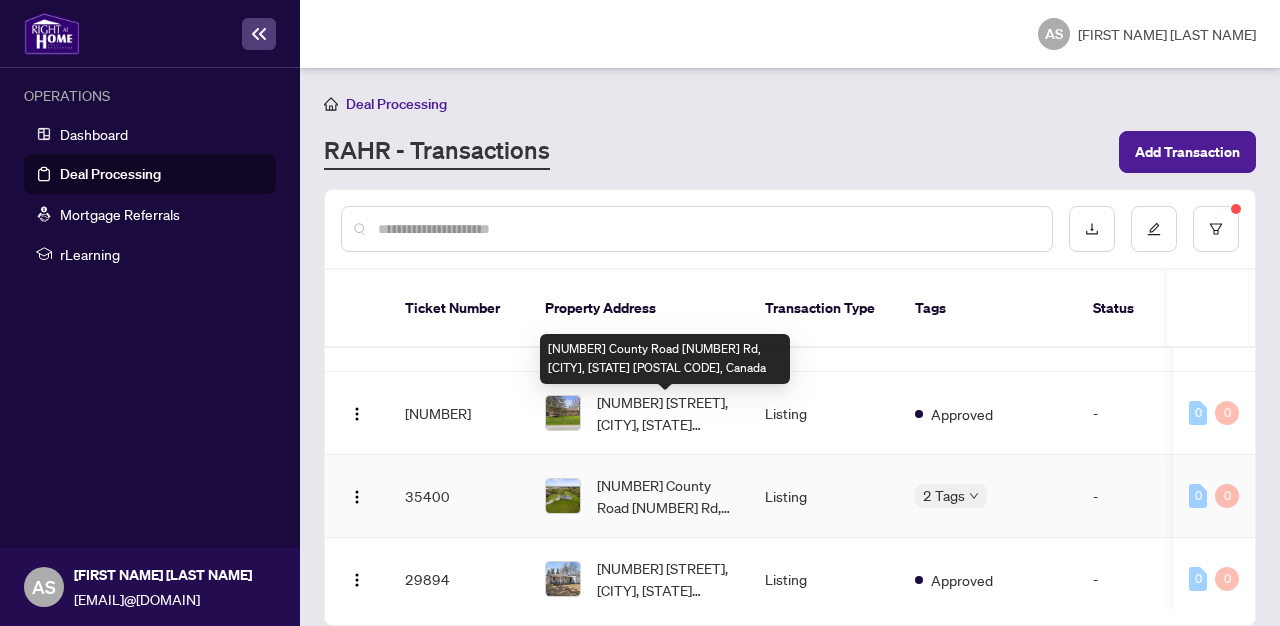 click on "[NUMBER] County Road [NUMBER] Rd, [CITY], [STATE] [POSTAL CODE], Canada" at bounding box center [665, 496] 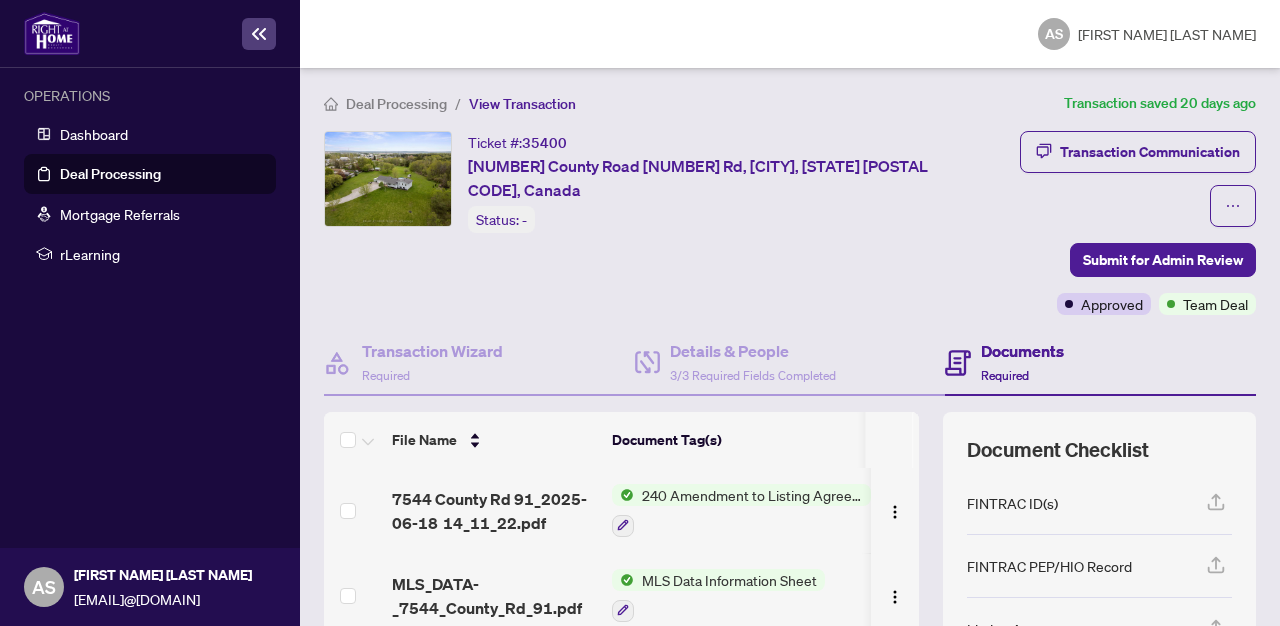 scroll, scrollTop: 0, scrollLeft: 0, axis: both 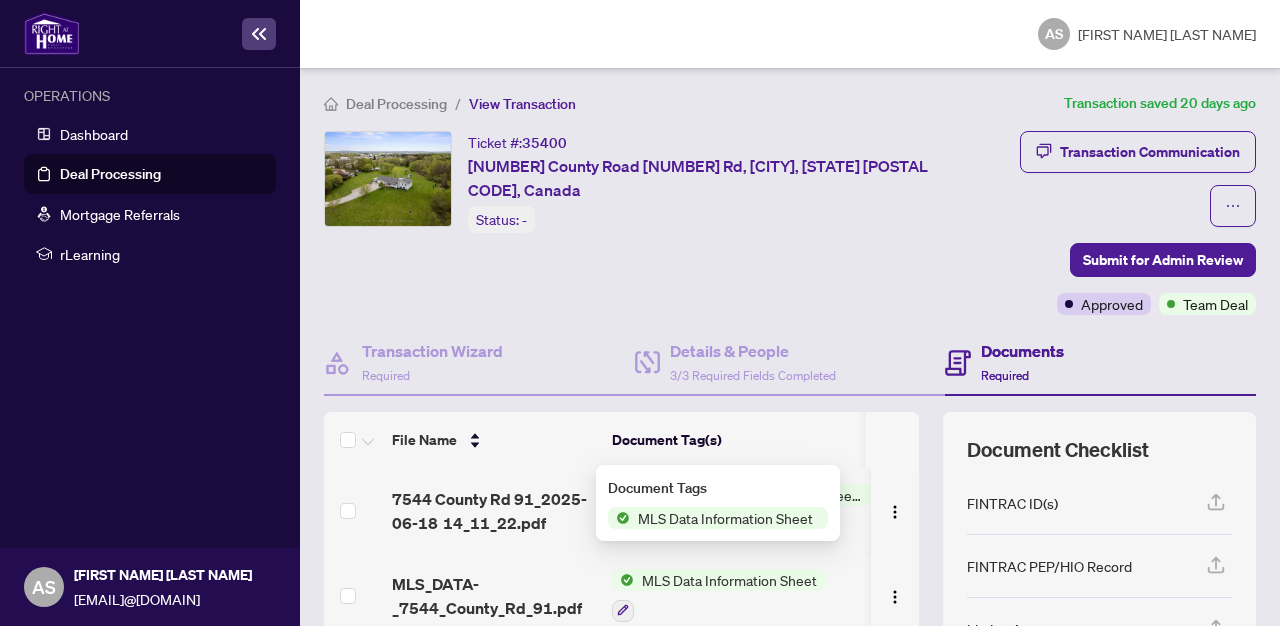 click on "MLS Data Information Sheet" at bounding box center (725, 518) 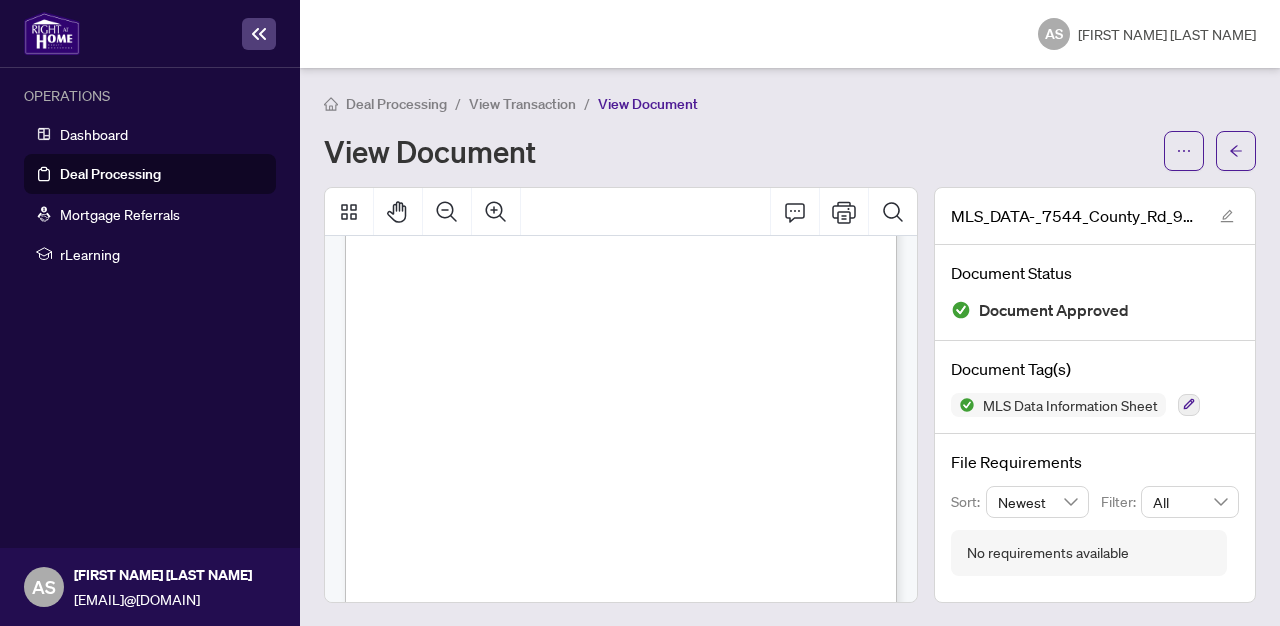 scroll, scrollTop: 171, scrollLeft: 0, axis: vertical 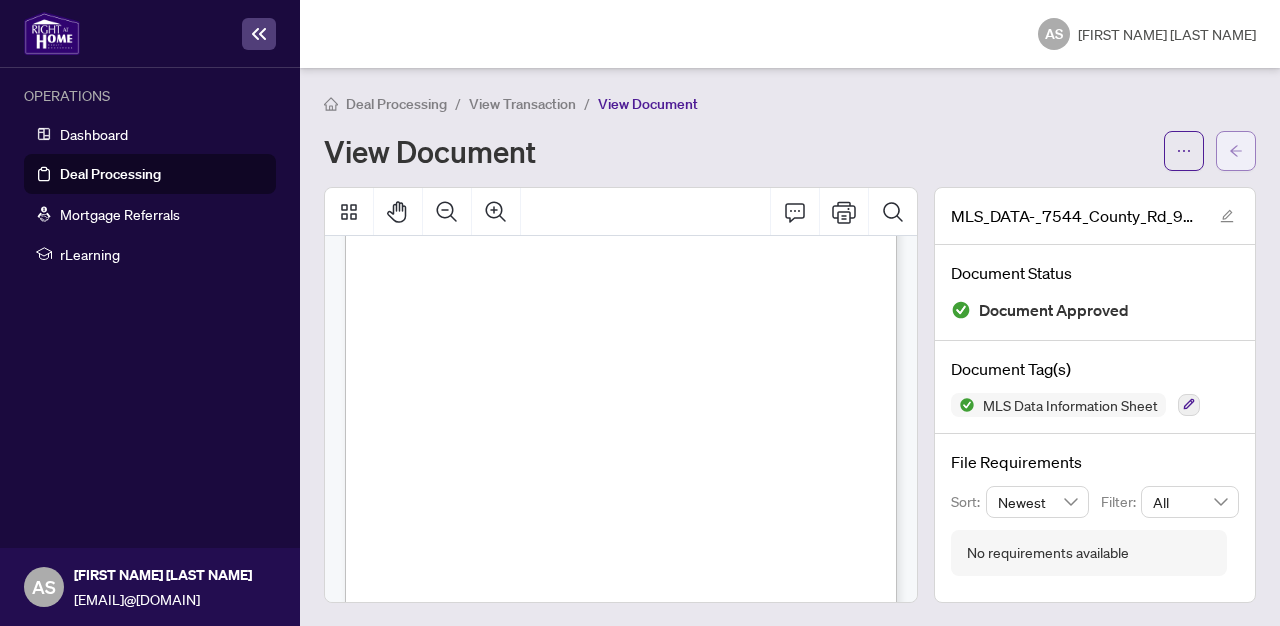 click 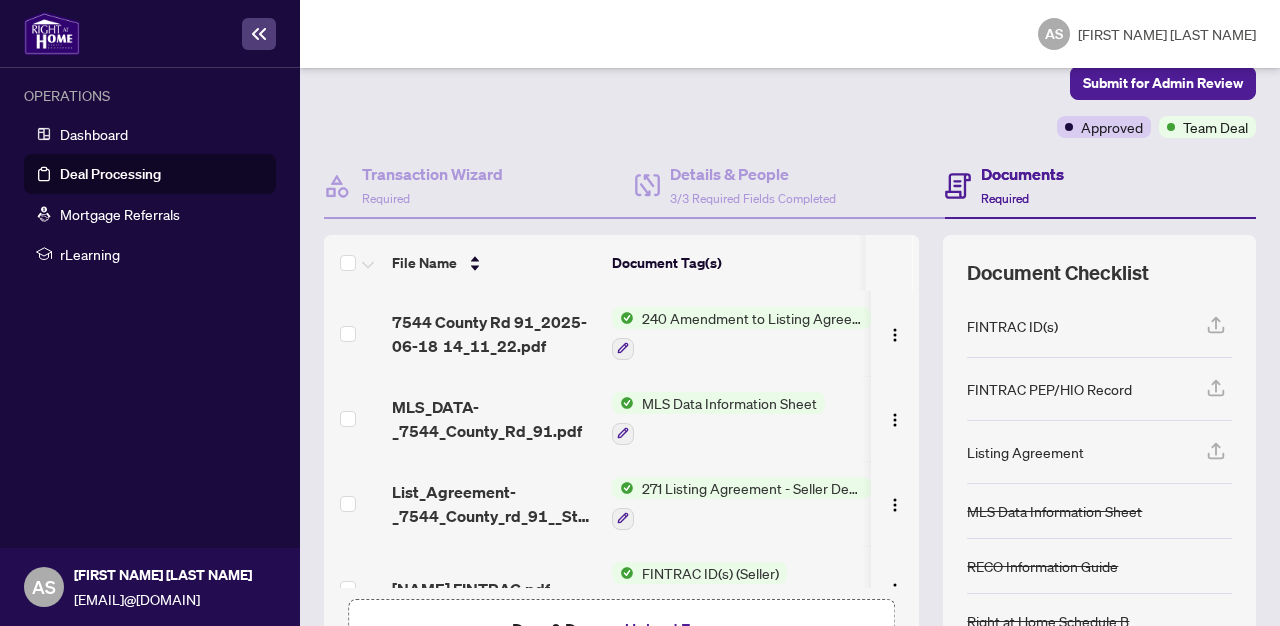 scroll, scrollTop: 186, scrollLeft: 0, axis: vertical 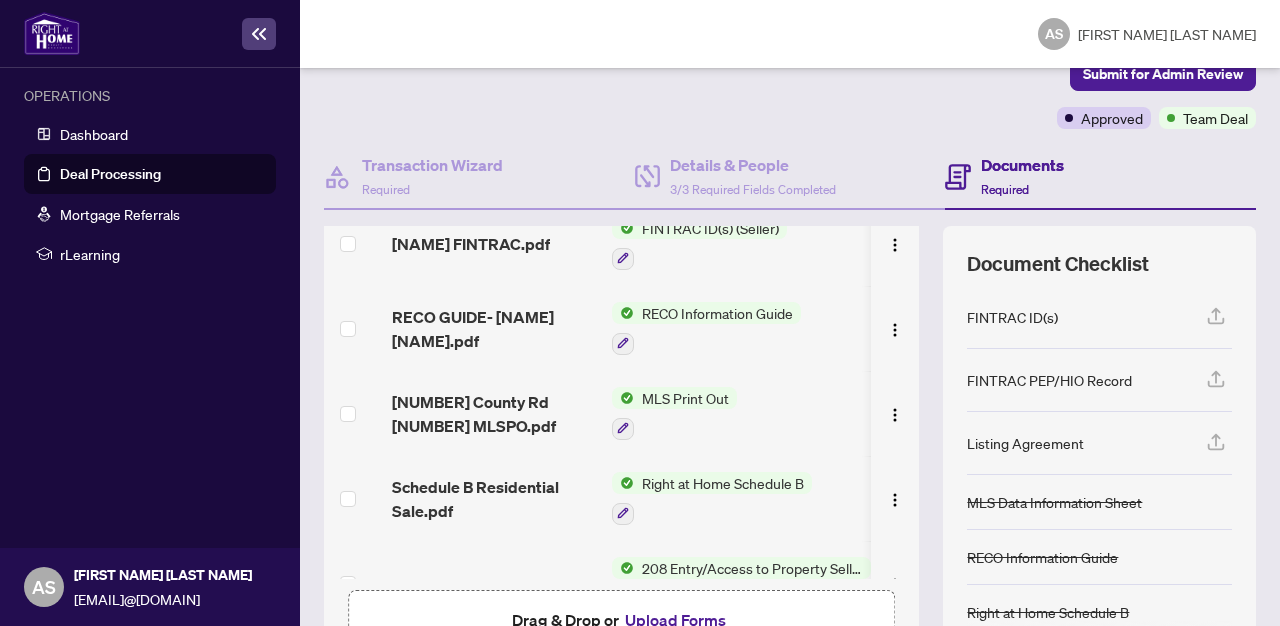 click on "MLS Print Out" at bounding box center (685, 398) 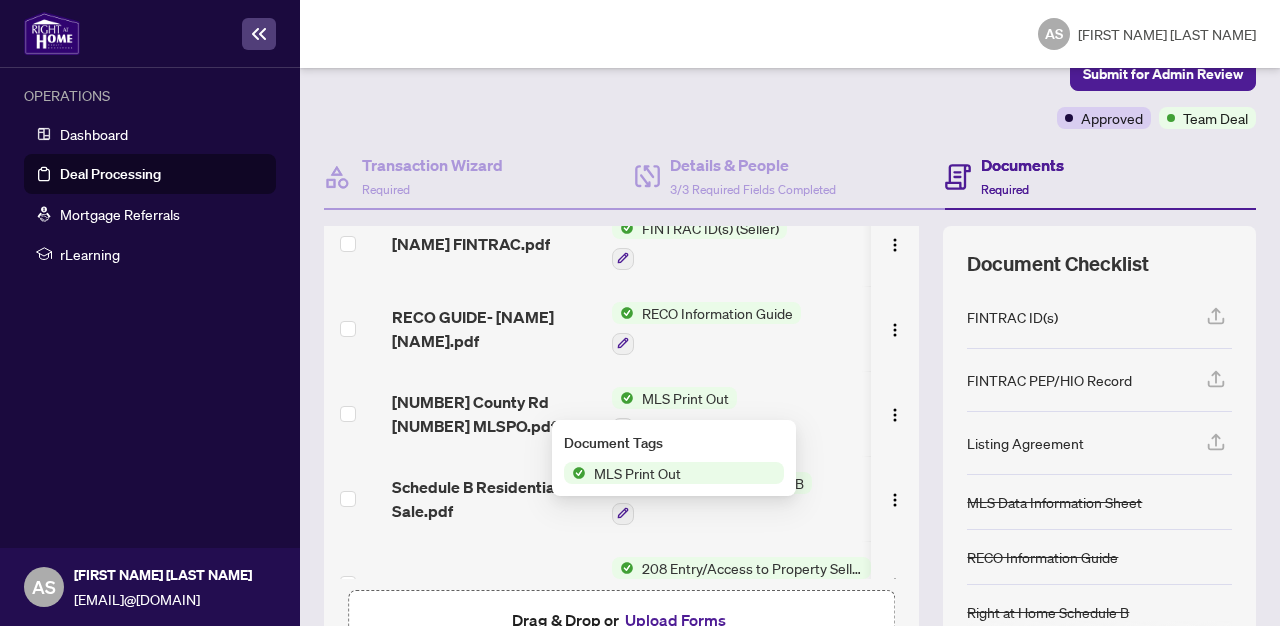 click on "MLS Print Out" at bounding box center [685, 398] 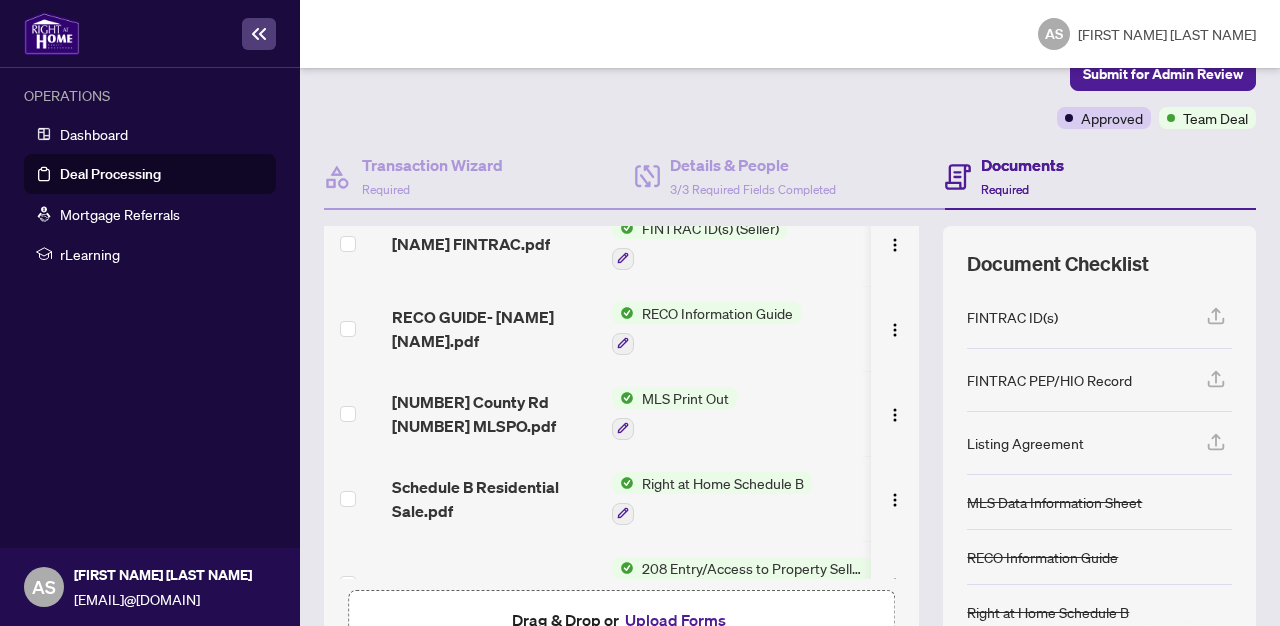 click on "MLS Print Out" at bounding box center (685, 398) 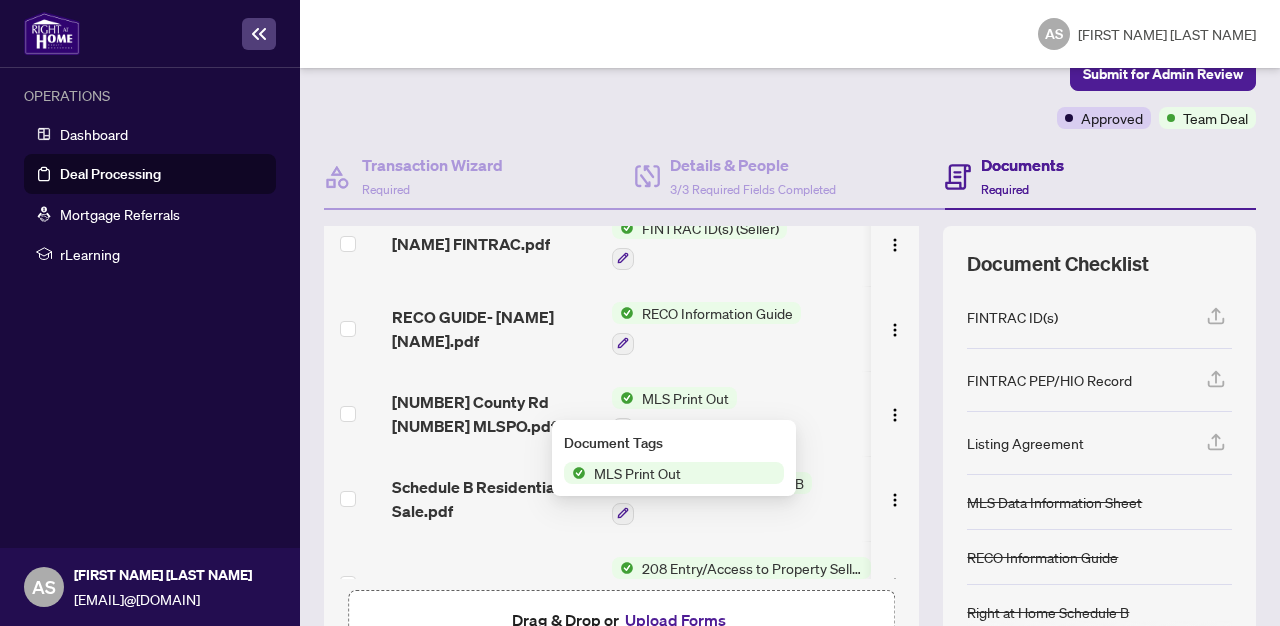 click on "MLS Print Out" at bounding box center [637, 473] 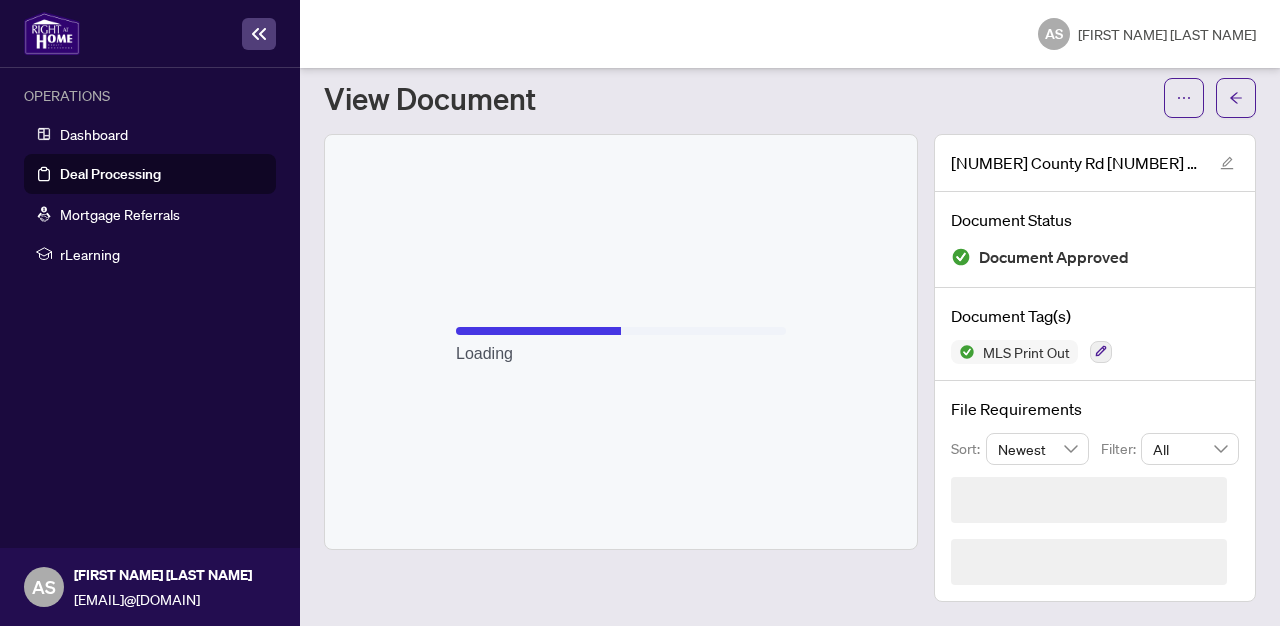 scroll, scrollTop: 0, scrollLeft: 0, axis: both 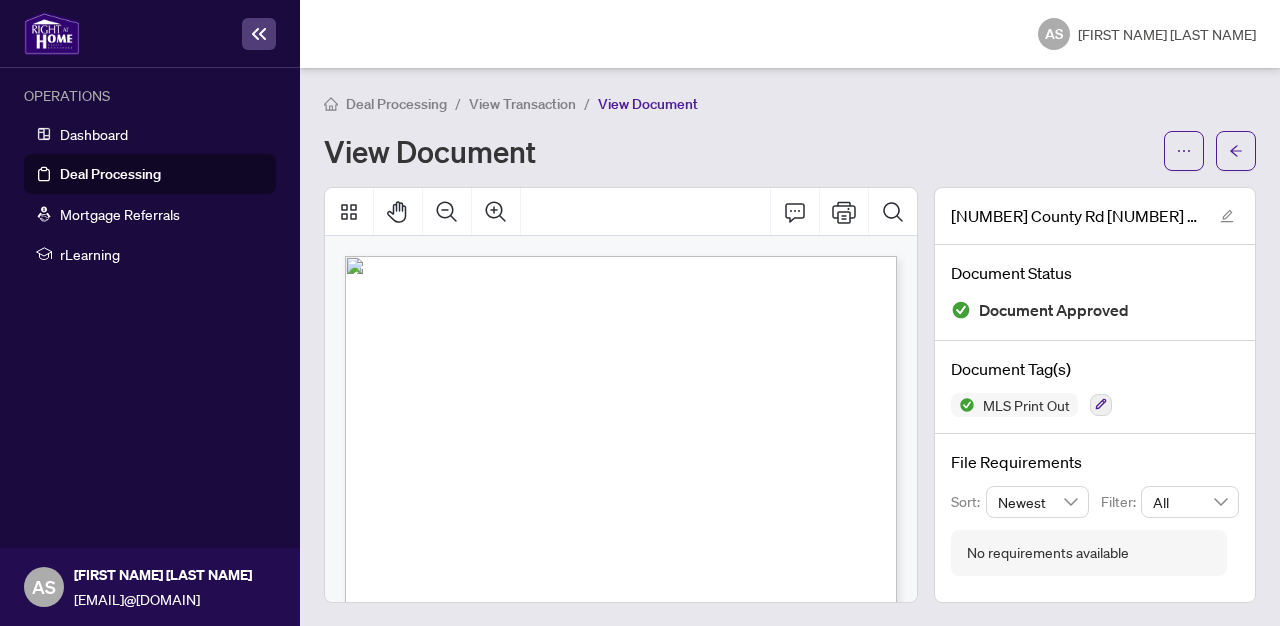 click on "90" at bounding box center (411, 465) 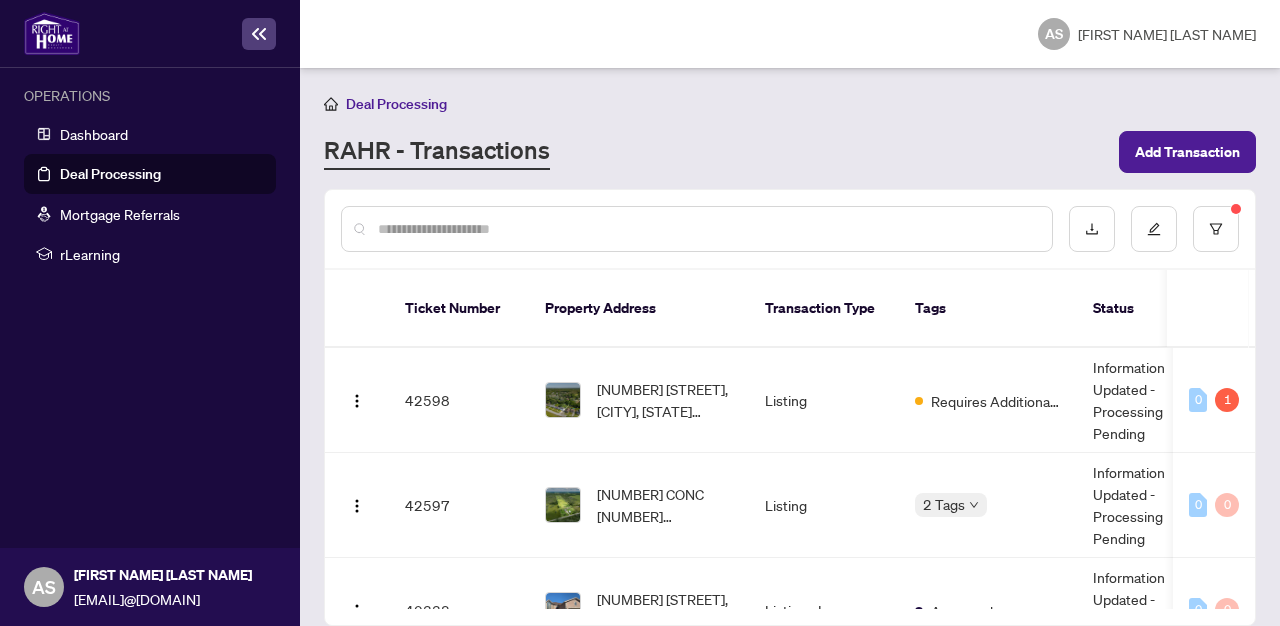 scroll, scrollTop: 0, scrollLeft: 0, axis: both 